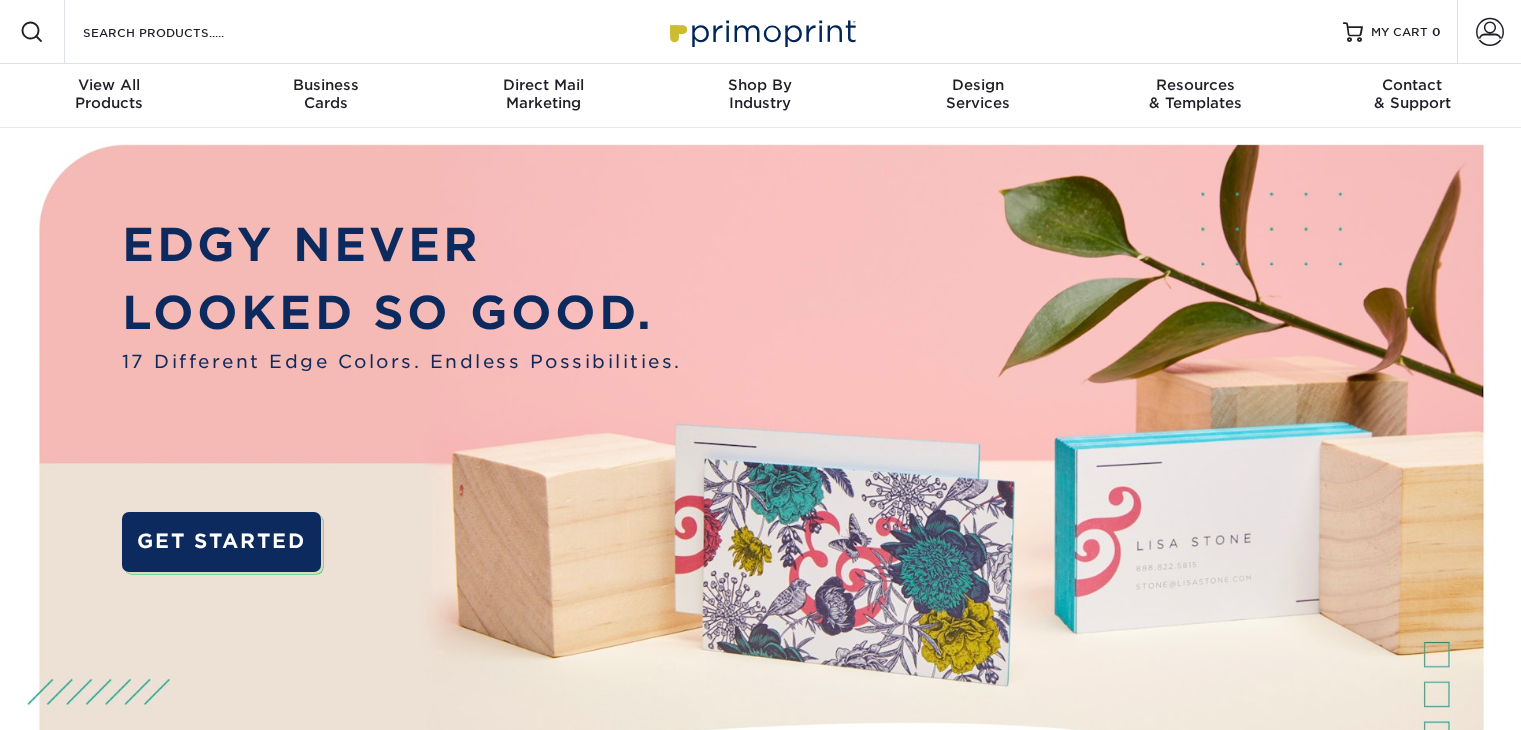 scroll, scrollTop: 0, scrollLeft: 0, axis: both 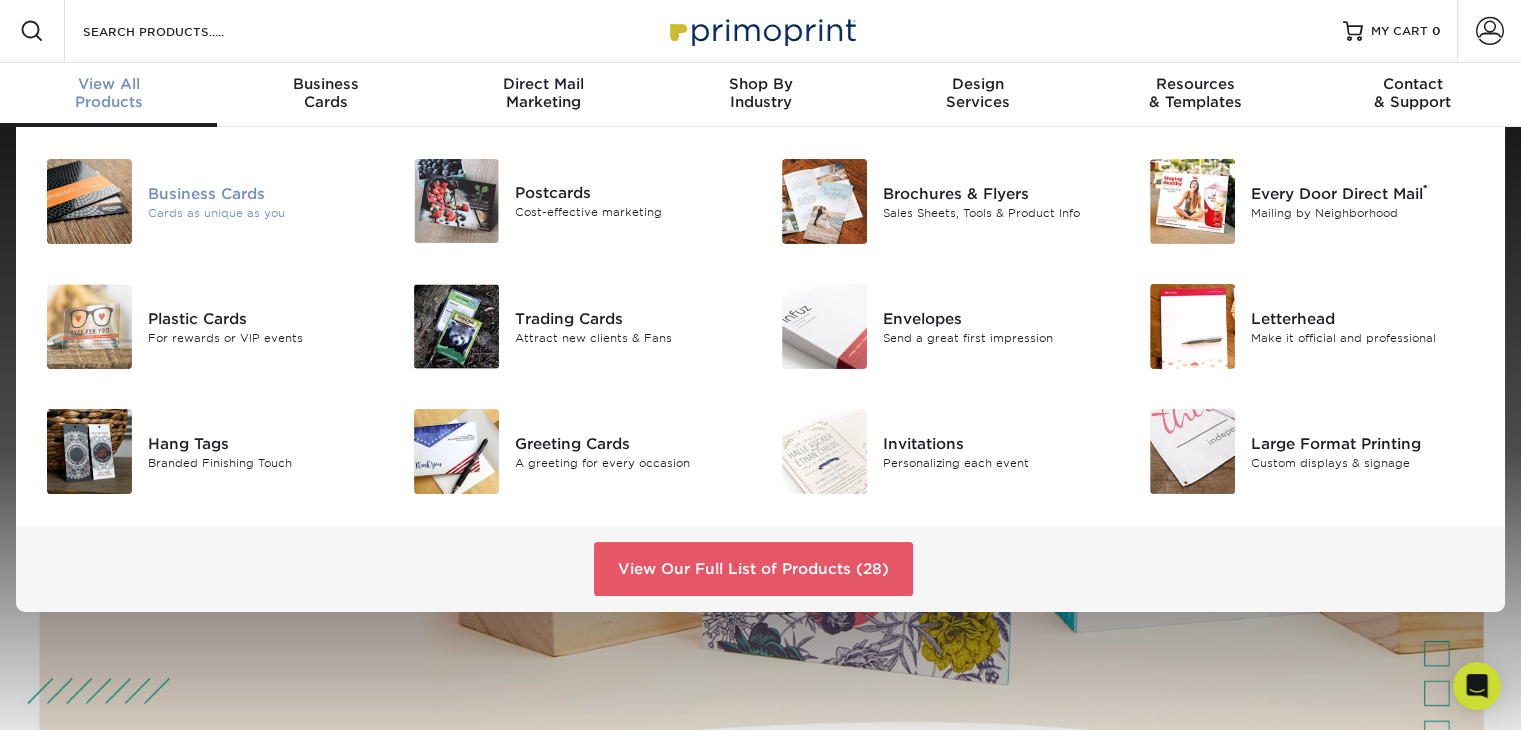 click on "Business Cards" at bounding box center (263, 193) 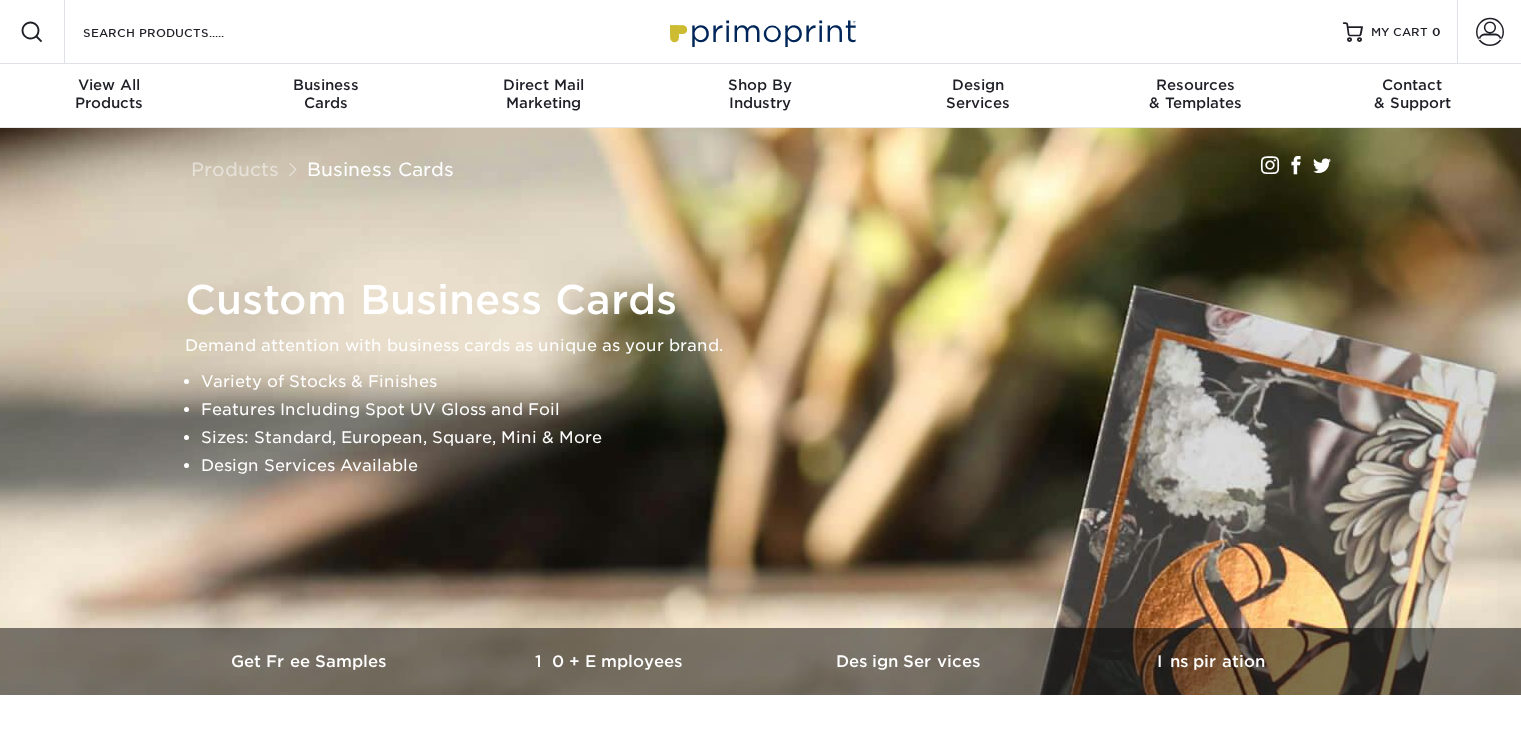 scroll, scrollTop: 0, scrollLeft: 0, axis: both 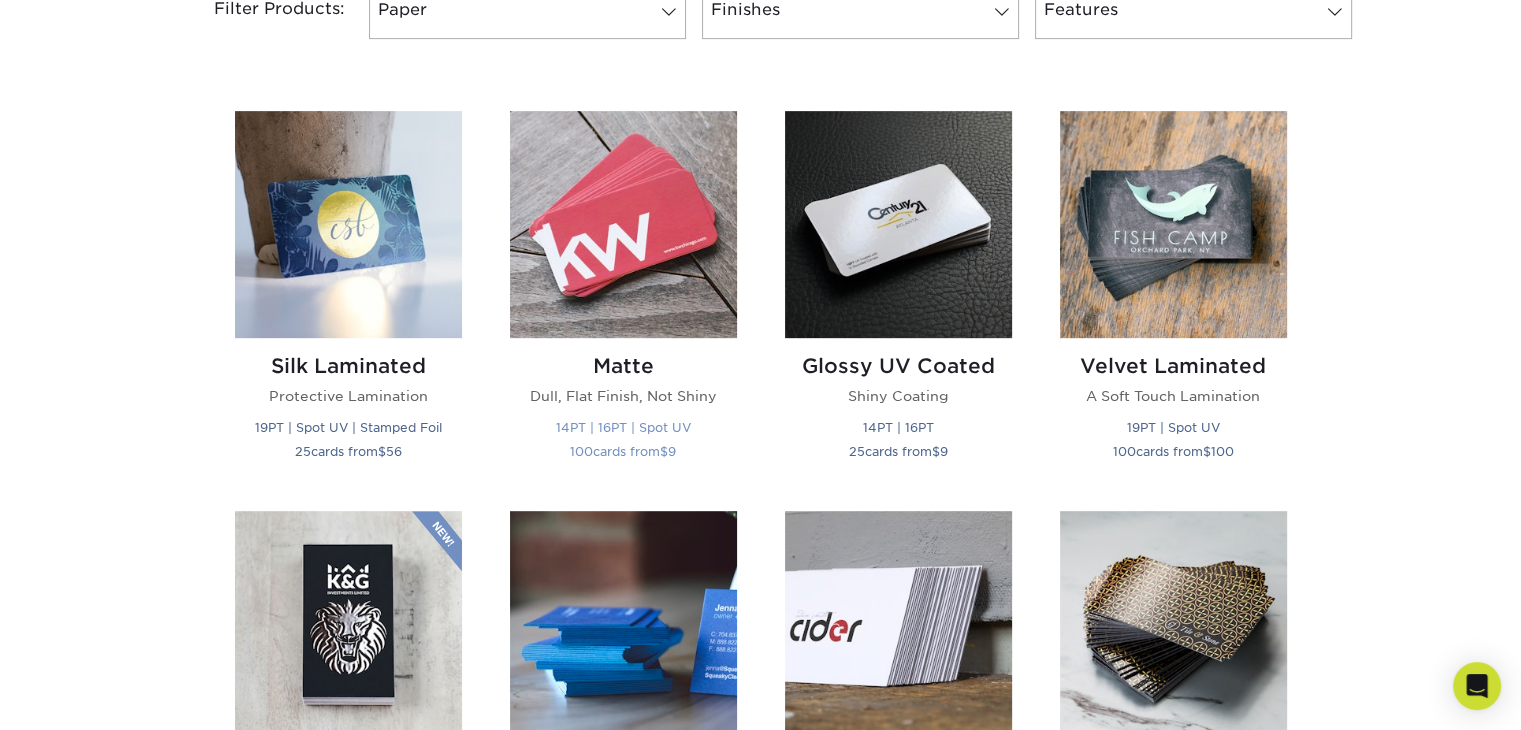 click at bounding box center [623, 224] 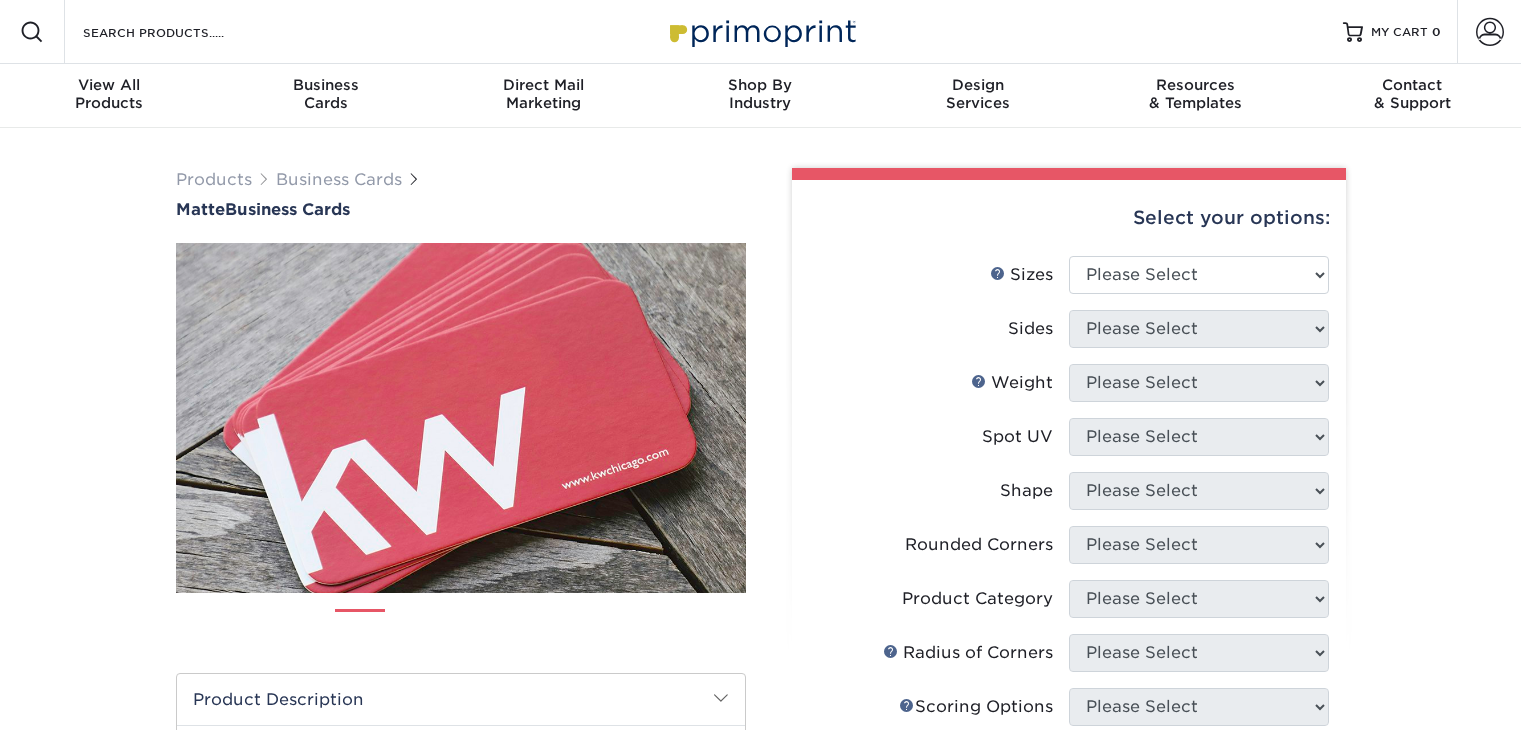 scroll, scrollTop: 0, scrollLeft: 0, axis: both 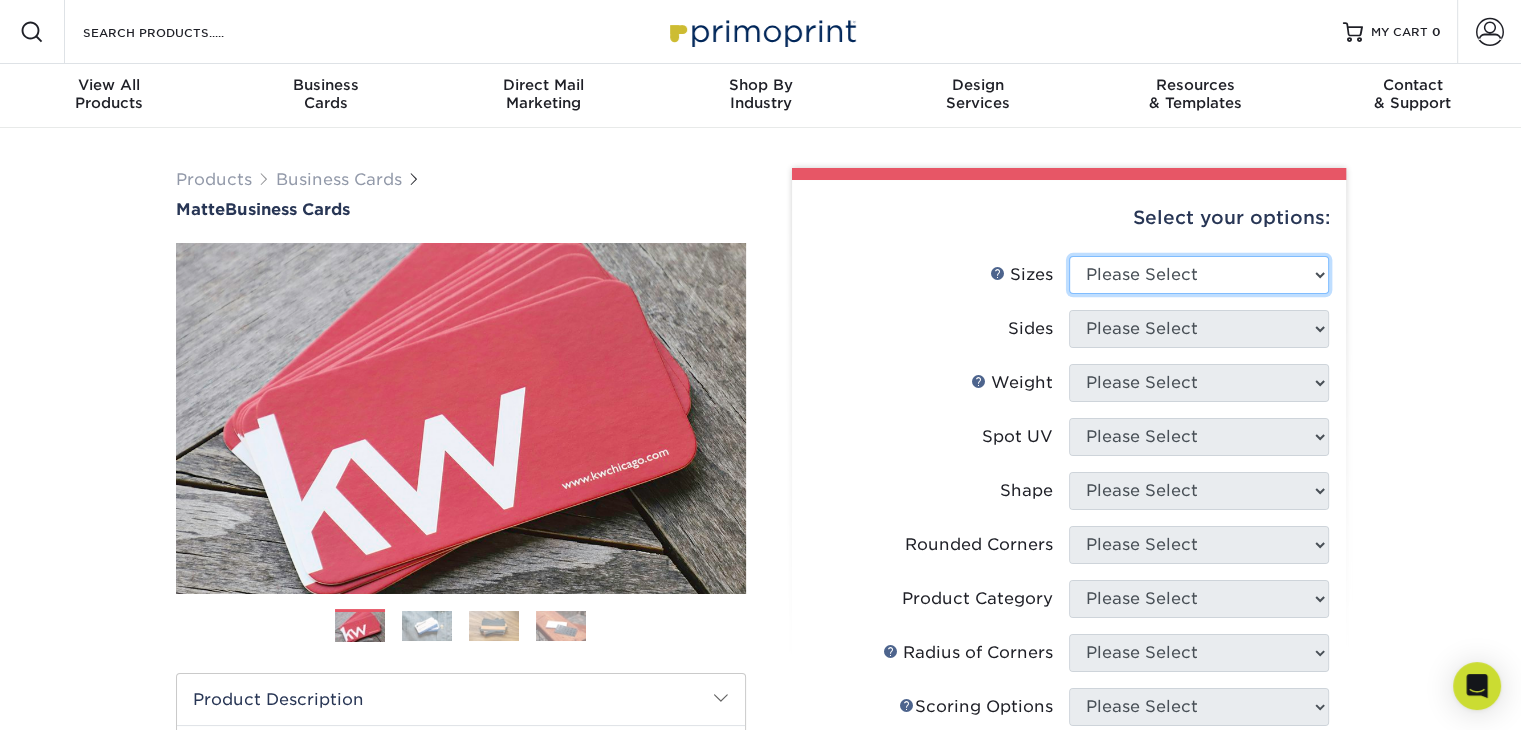 click on "Please Select
1.5" x 3.5"  - Mini
1.75" x 3.5" - Mini
2" x 2" - Square
2" x 3" - Mini
2" x 3.5" - Standard
2" x 7" - Foldover Card
2.125" x 3.375" - European
2.5" x 2.5" - Square 3.5" x 4" - Foldover Card" at bounding box center [1199, 275] 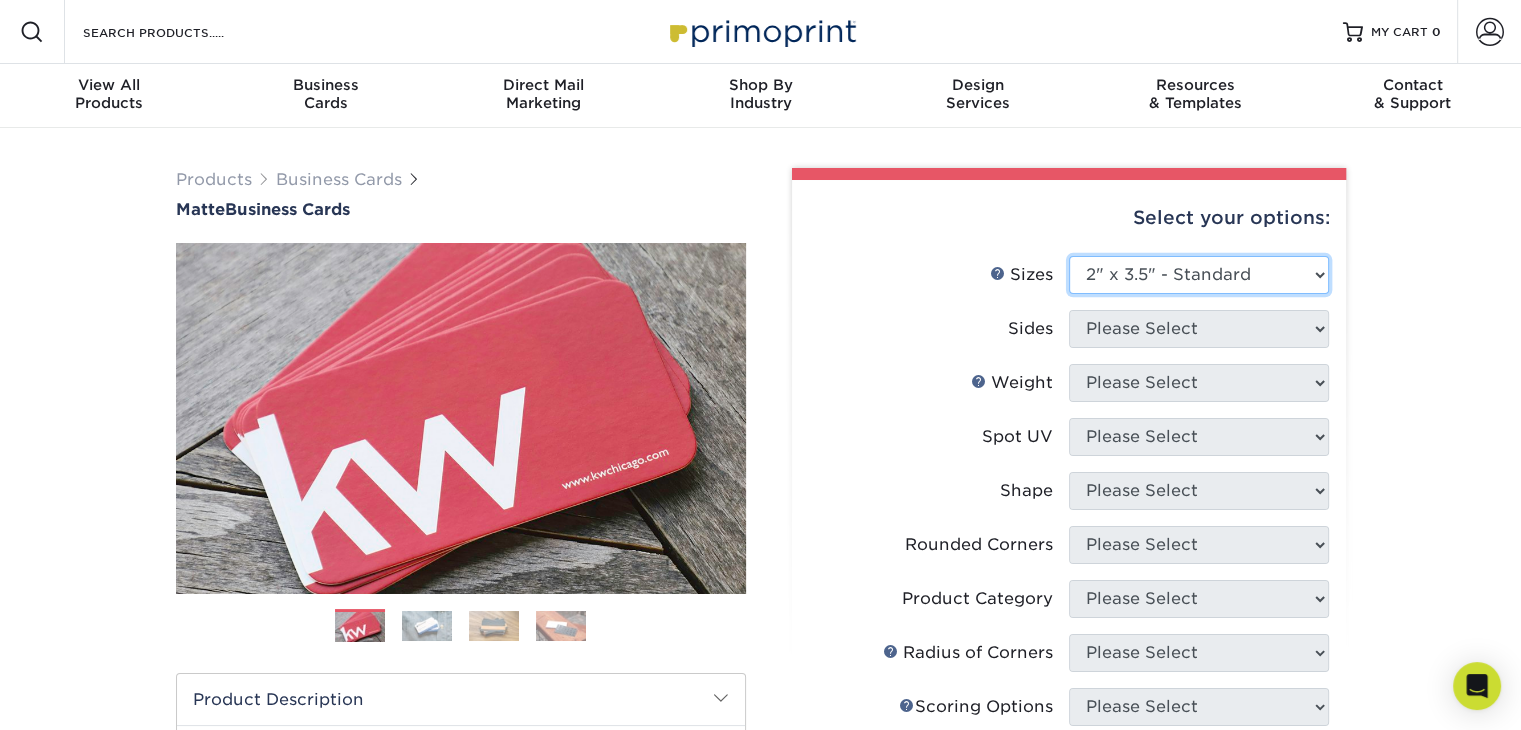 click on "Please Select
1.5" x 3.5"  - Mini
1.75" x 3.5" - Mini
2" x 2" - Square
2" x 3" - Mini
2" x 3.5" - Standard
2" x 7" - Foldover Card
2.125" x 3.375" - European
2.5" x 2.5" - Square 3.5" x 4" - Foldover Card" at bounding box center (1199, 275) 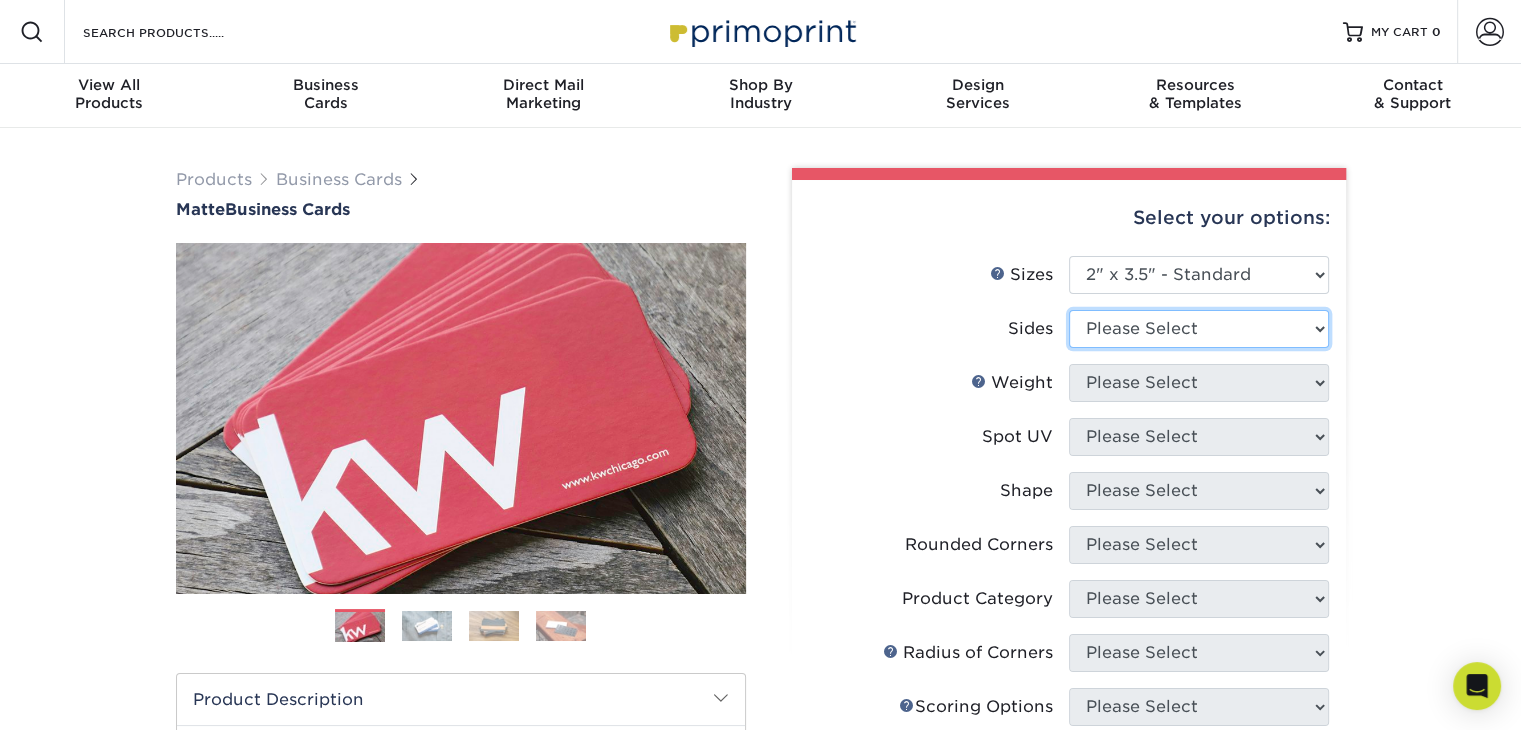 click on "Please Select Print Both Sides Print Front Only" at bounding box center (1199, 329) 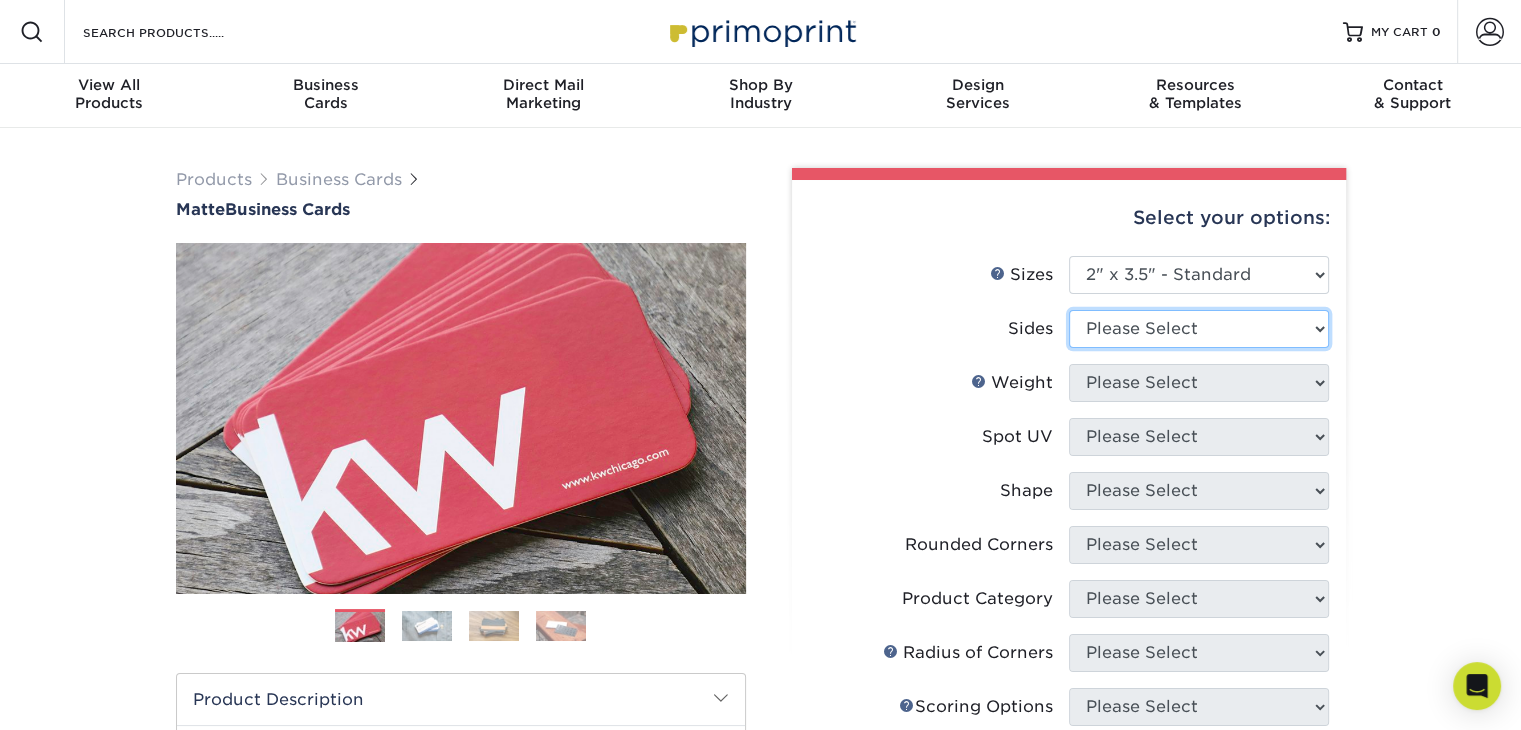 select on "13abbda7-1d64-4f25-8bb2-c179b224825d" 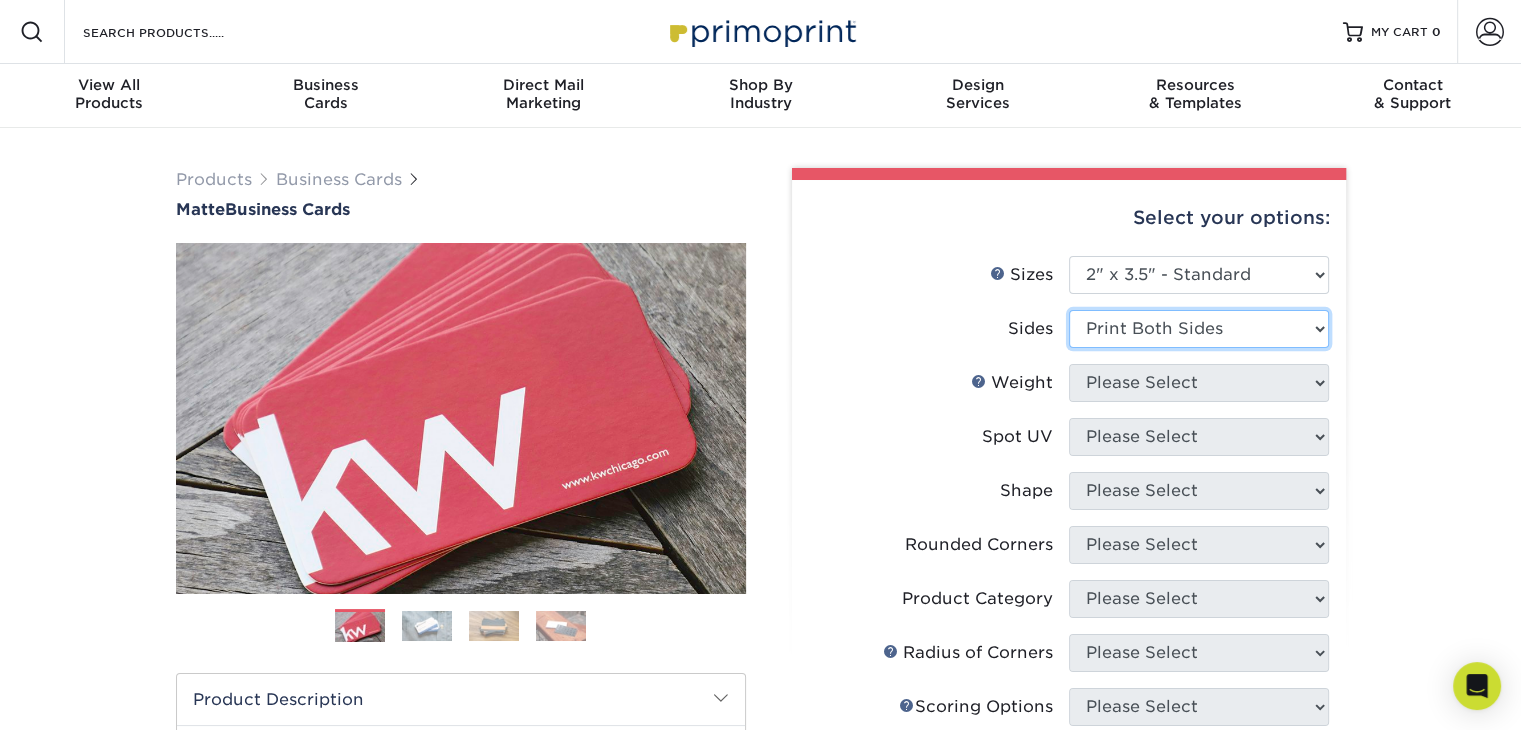 click on "Please Select Print Both Sides Print Front Only" at bounding box center [1199, 329] 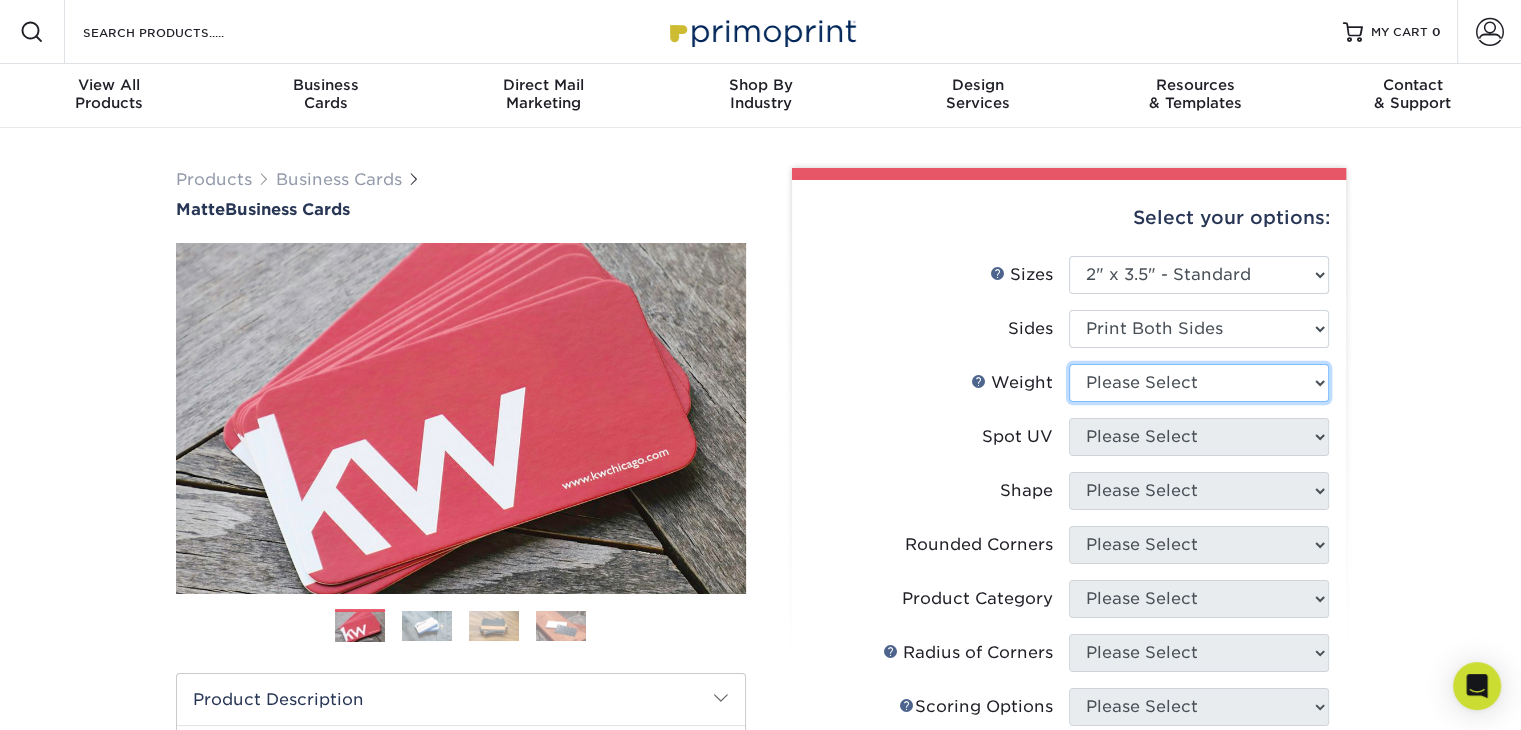 click on "Please Select 16PT 14PT" at bounding box center (1199, 383) 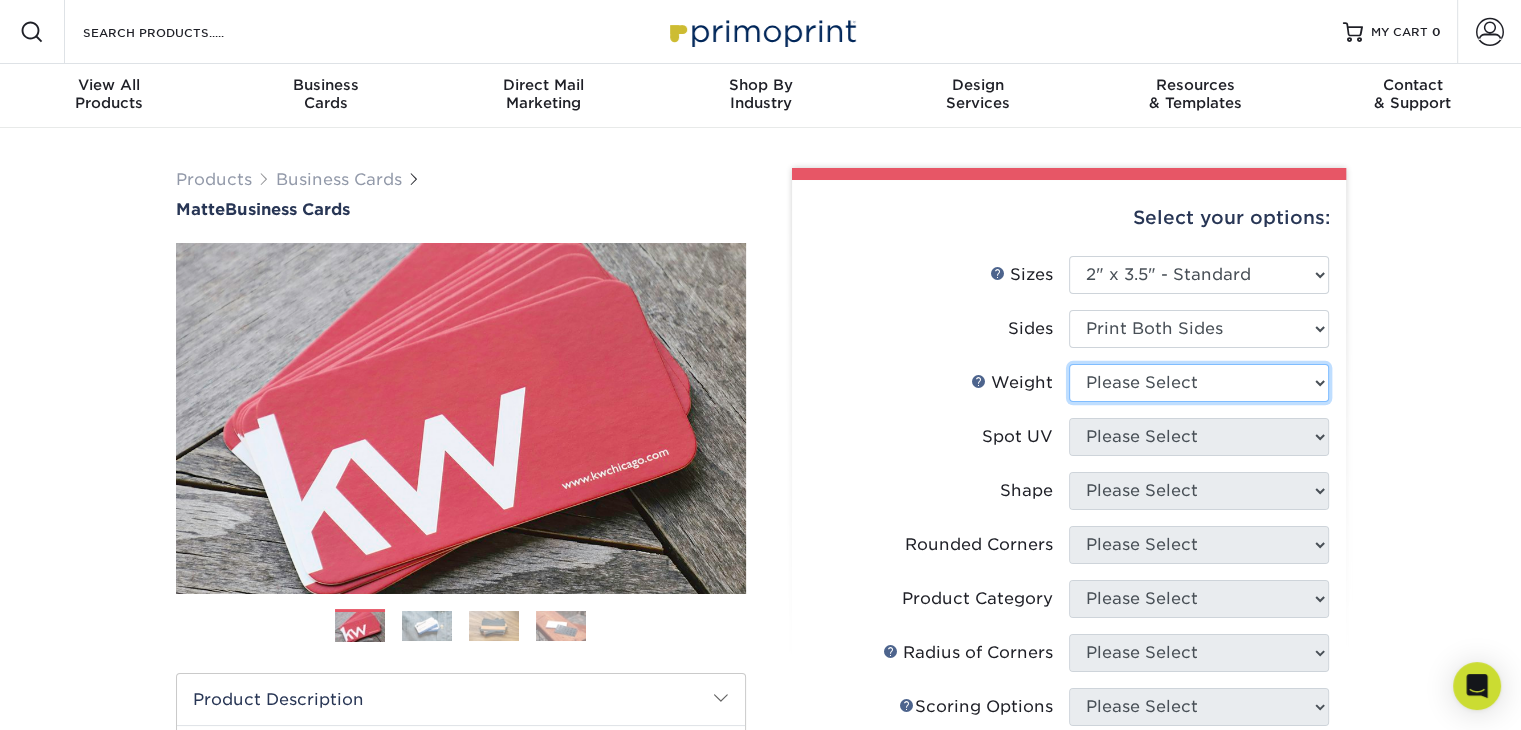 select on "16PT" 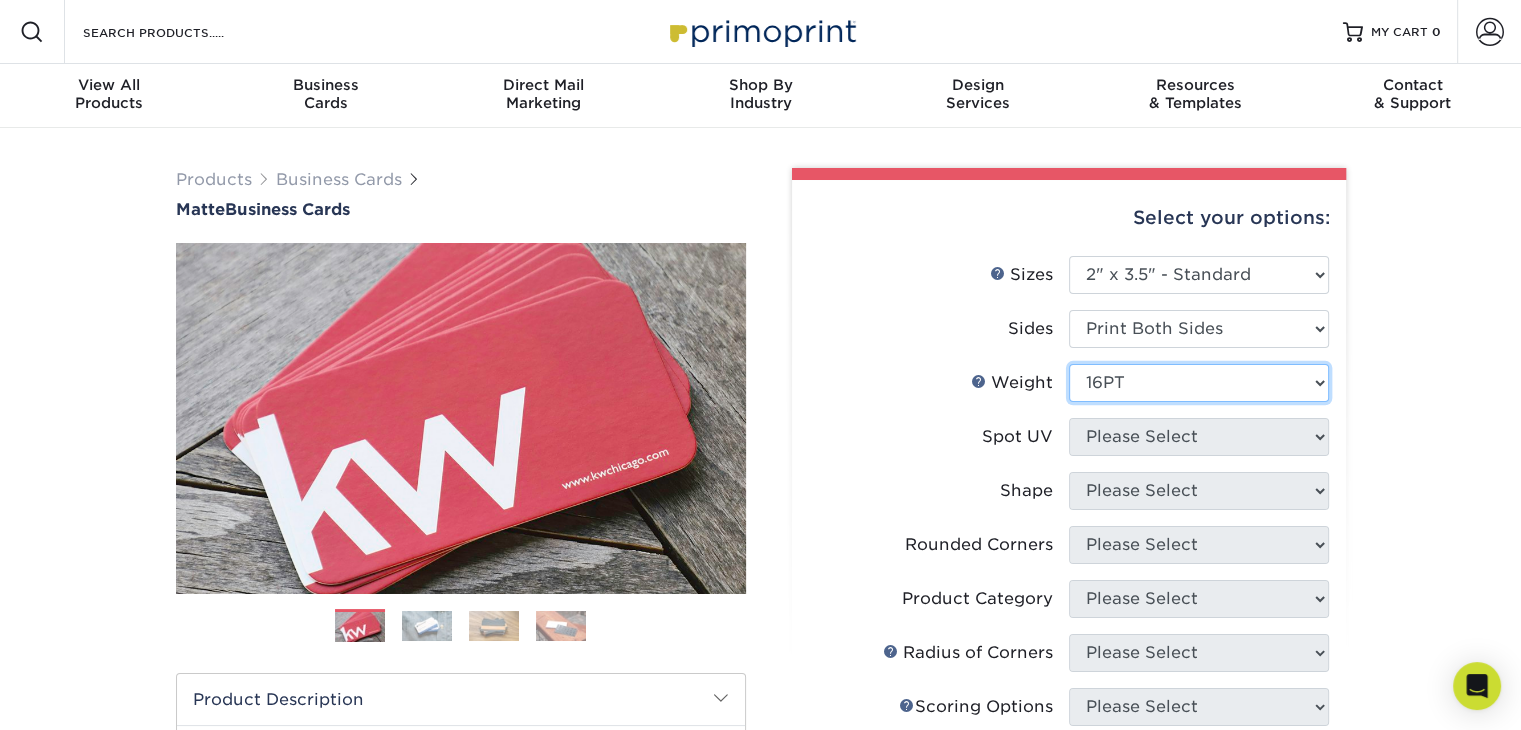 click on "Please Select 16PT 14PT" at bounding box center (1199, 383) 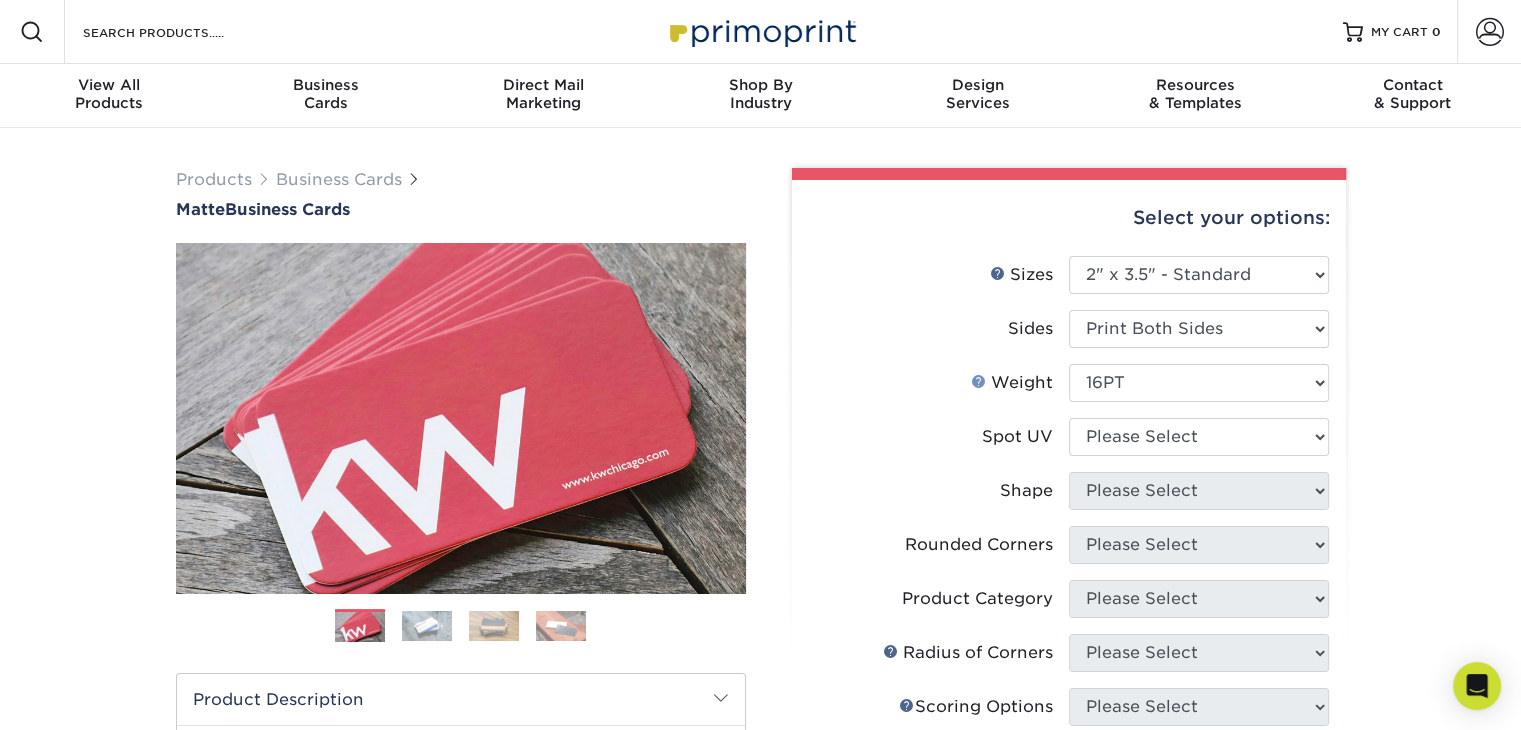 click on "Weight Help" at bounding box center [979, 381] 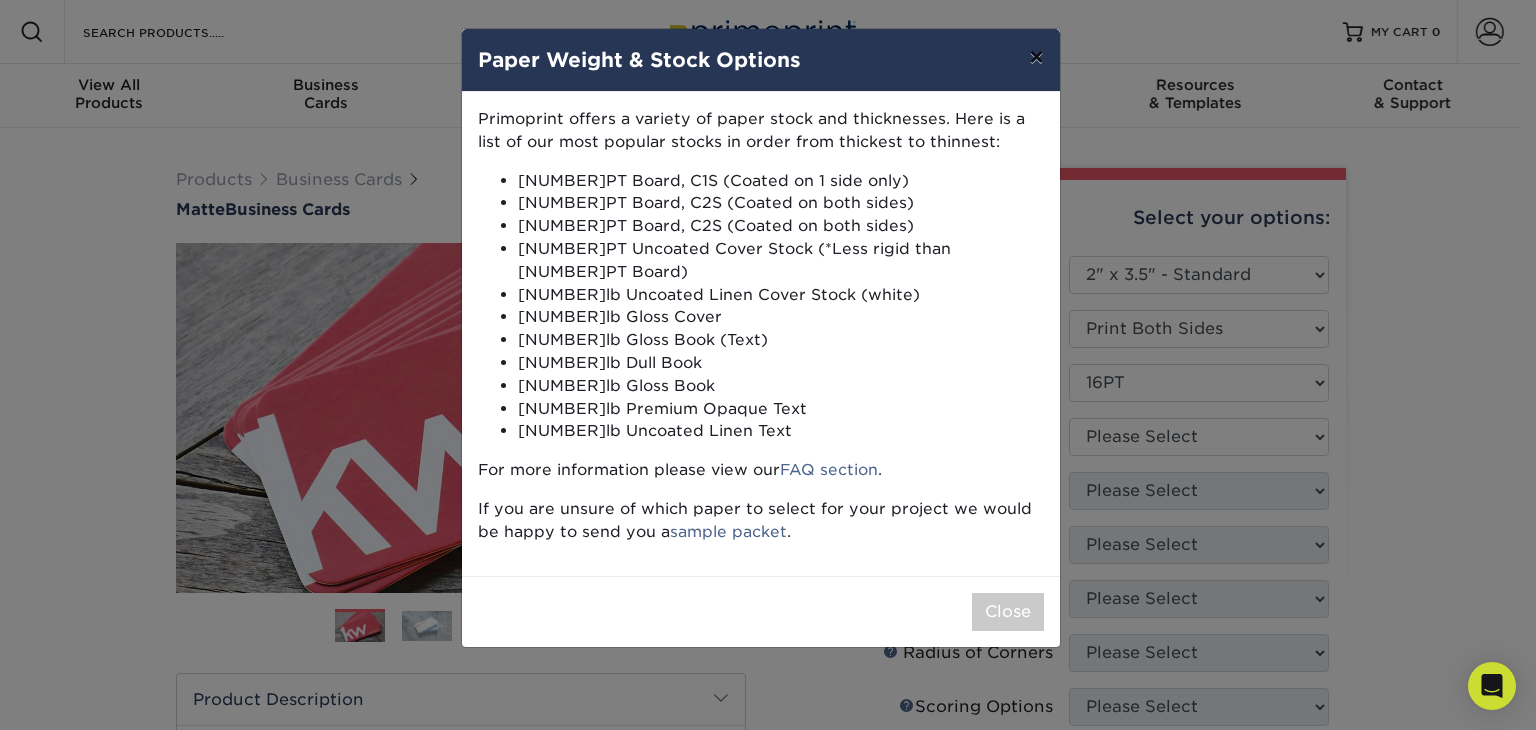 click on "×" at bounding box center (1036, 57) 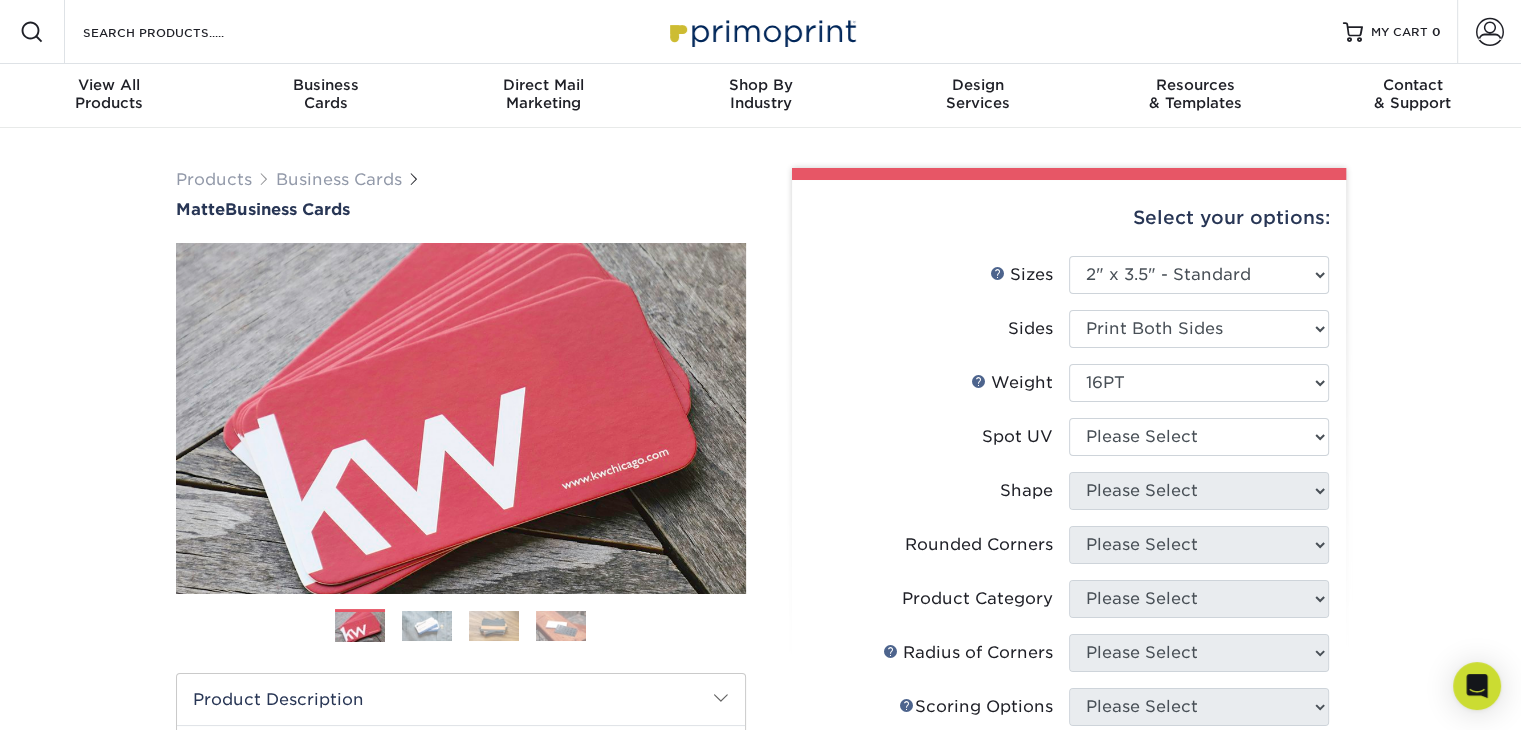 click on "Select your options:
Sizes Help Sizes
Please Select 1.5" x 3.5"  - Mini -" at bounding box center (1061, 671) 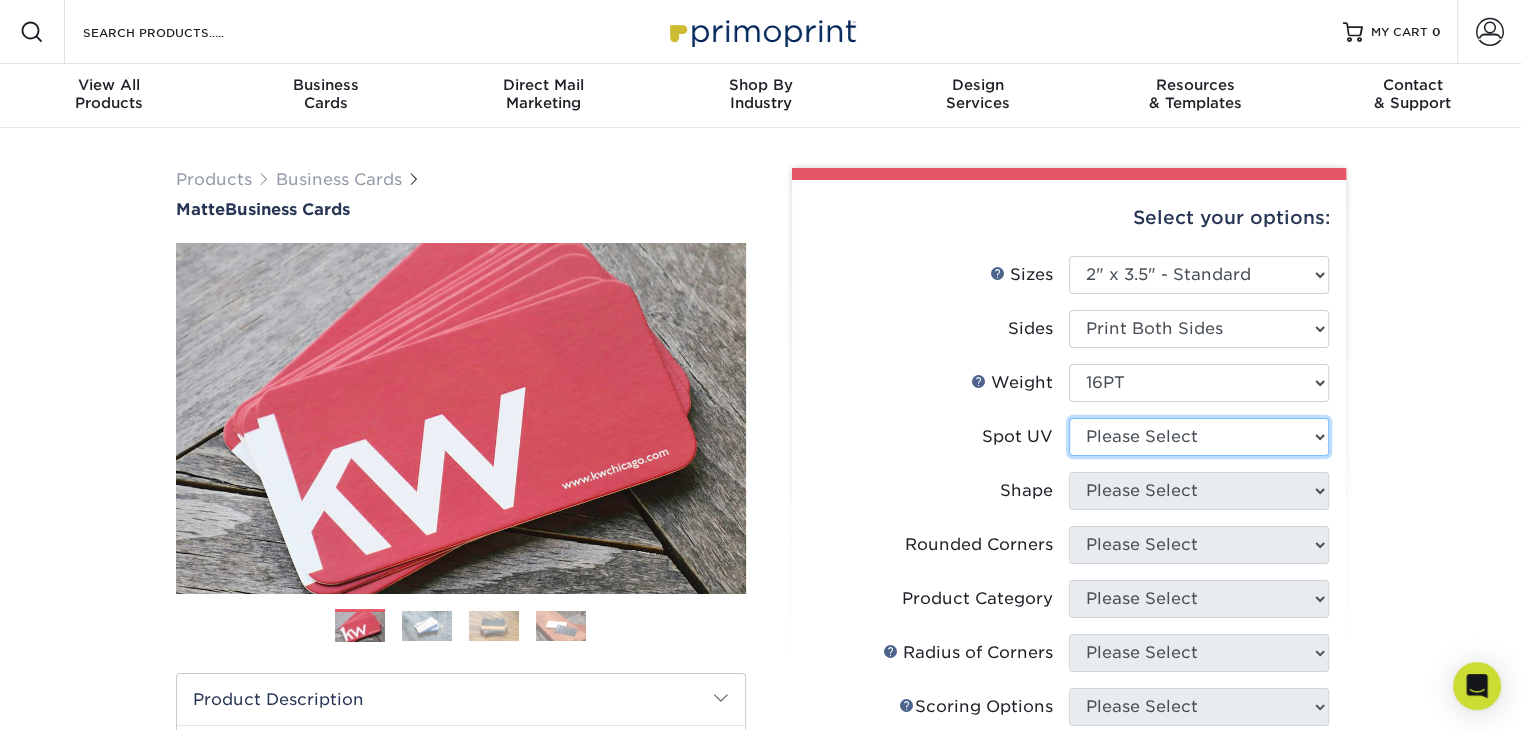 click on "Please Select No Spot UV Front and Back (Both Sides) Front Only Back Only" at bounding box center [1199, 437] 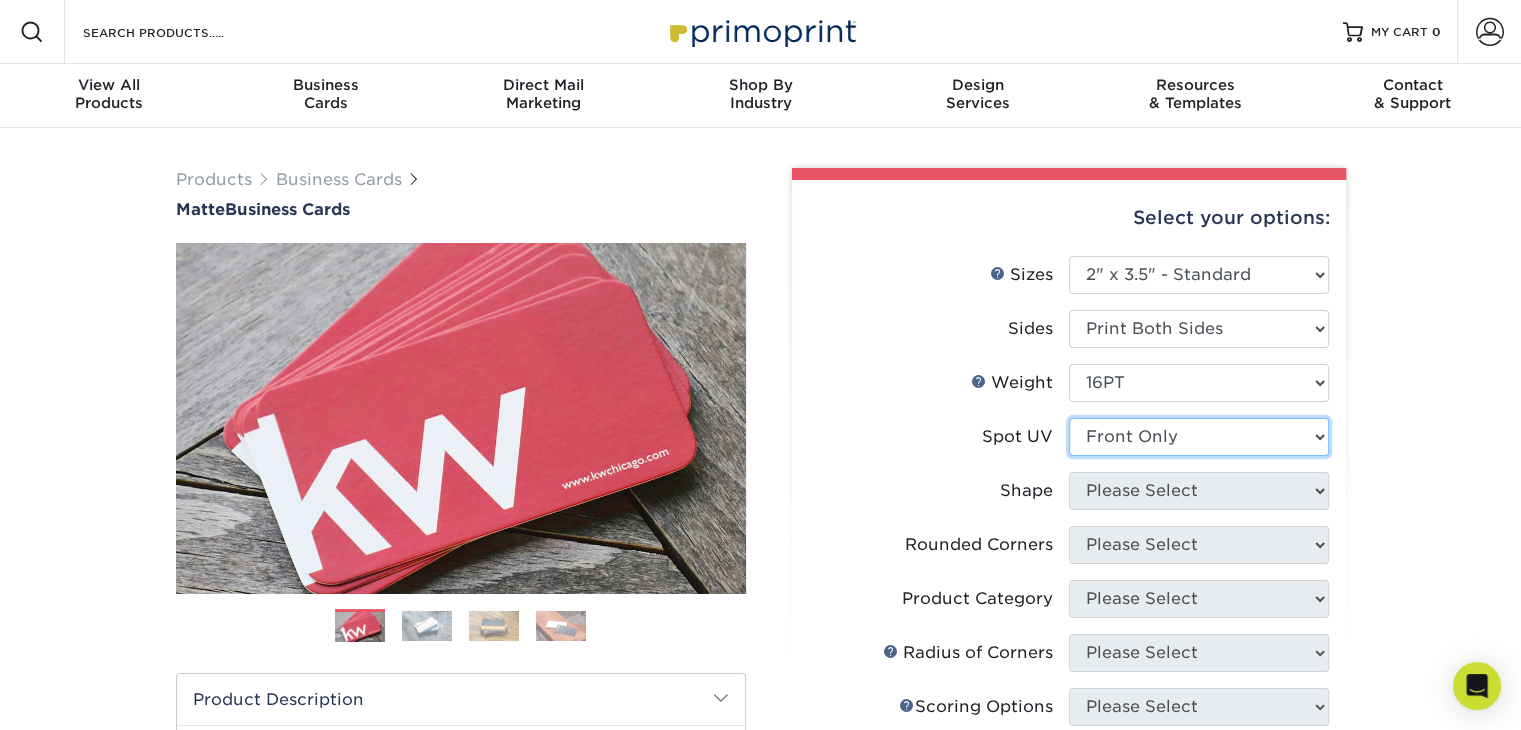 click on "Please Select No Spot UV Front and Back (Both Sides) Front Only Back Only" at bounding box center [1199, 437] 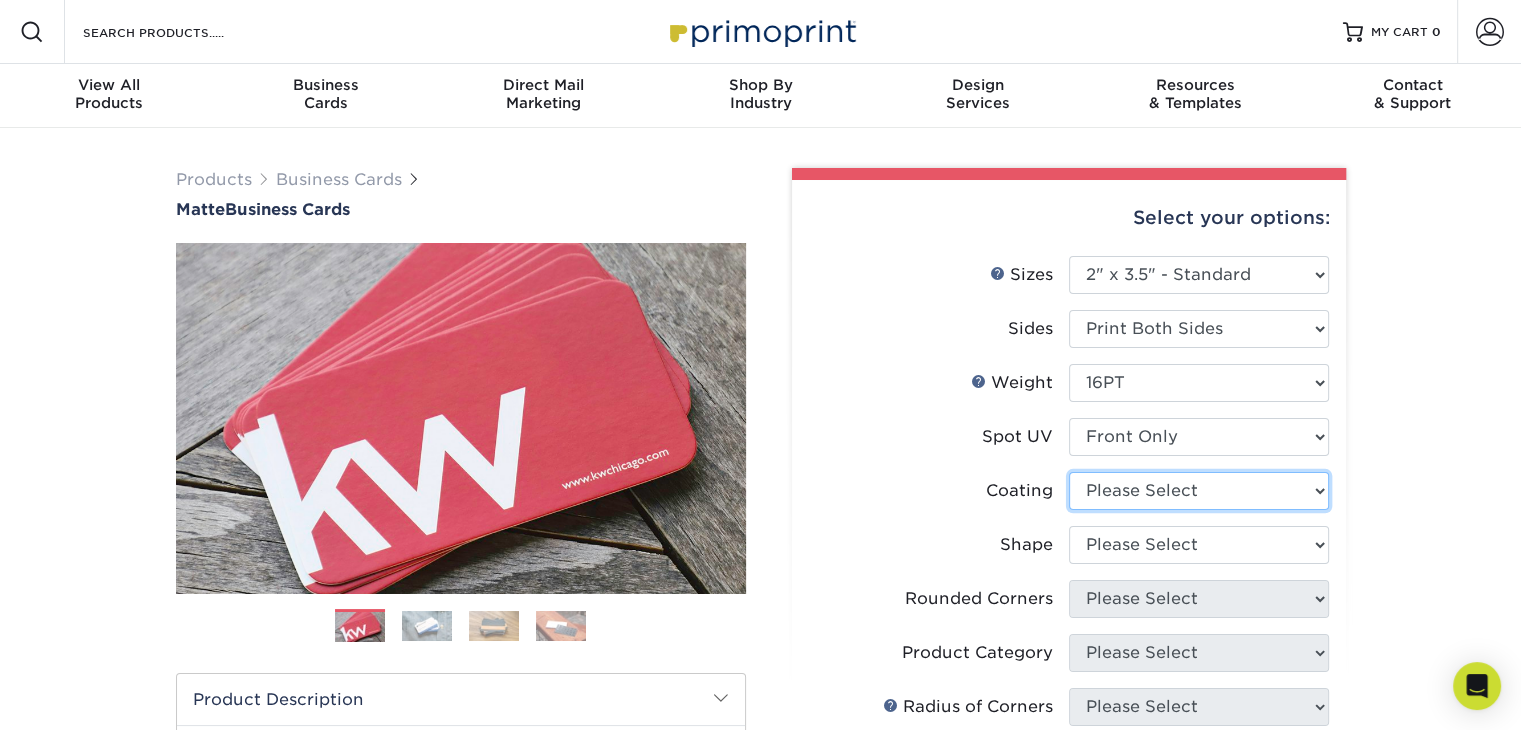 click at bounding box center [1199, 491] 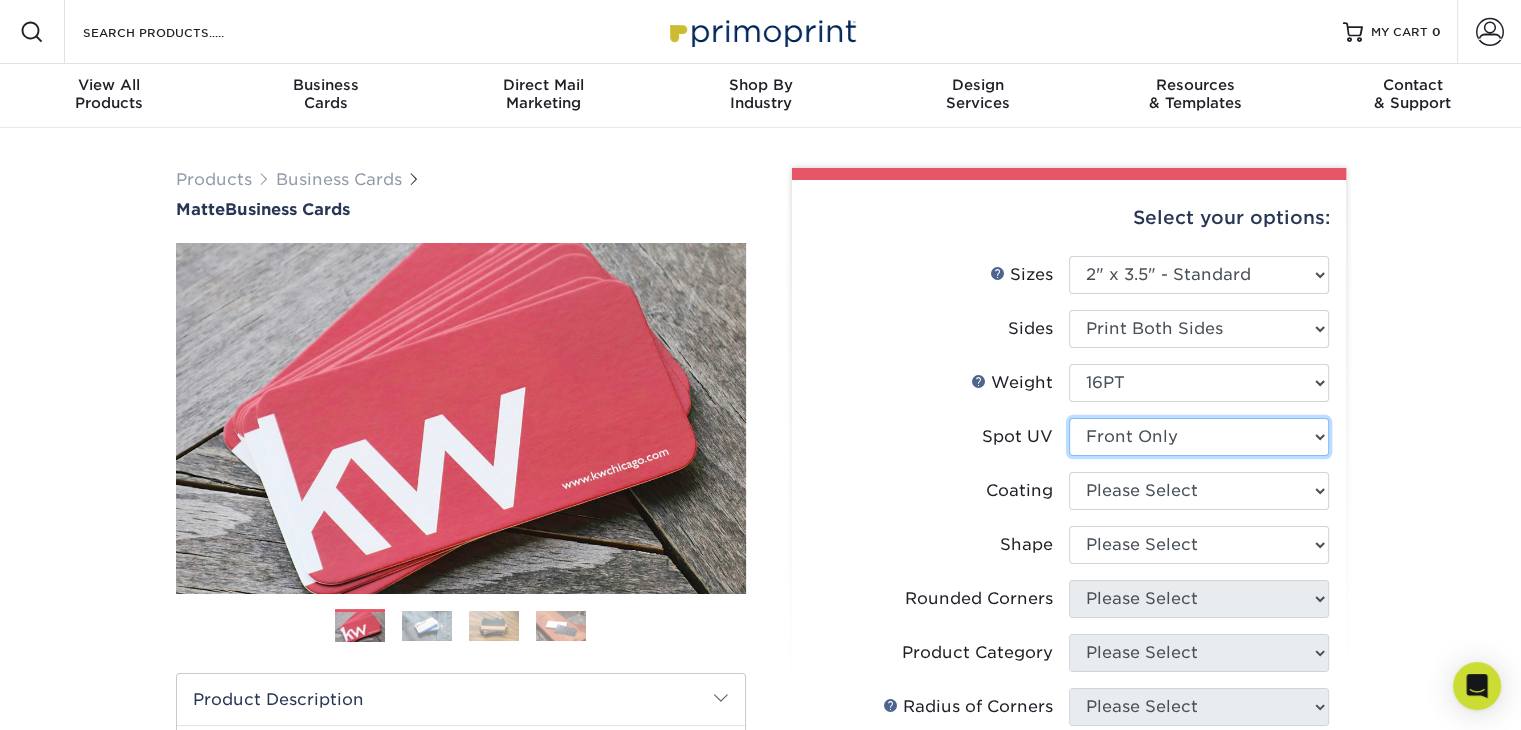 click on "Please Select No Spot UV Front and Back (Both Sides) Front Only Back Only" at bounding box center (1199, 437) 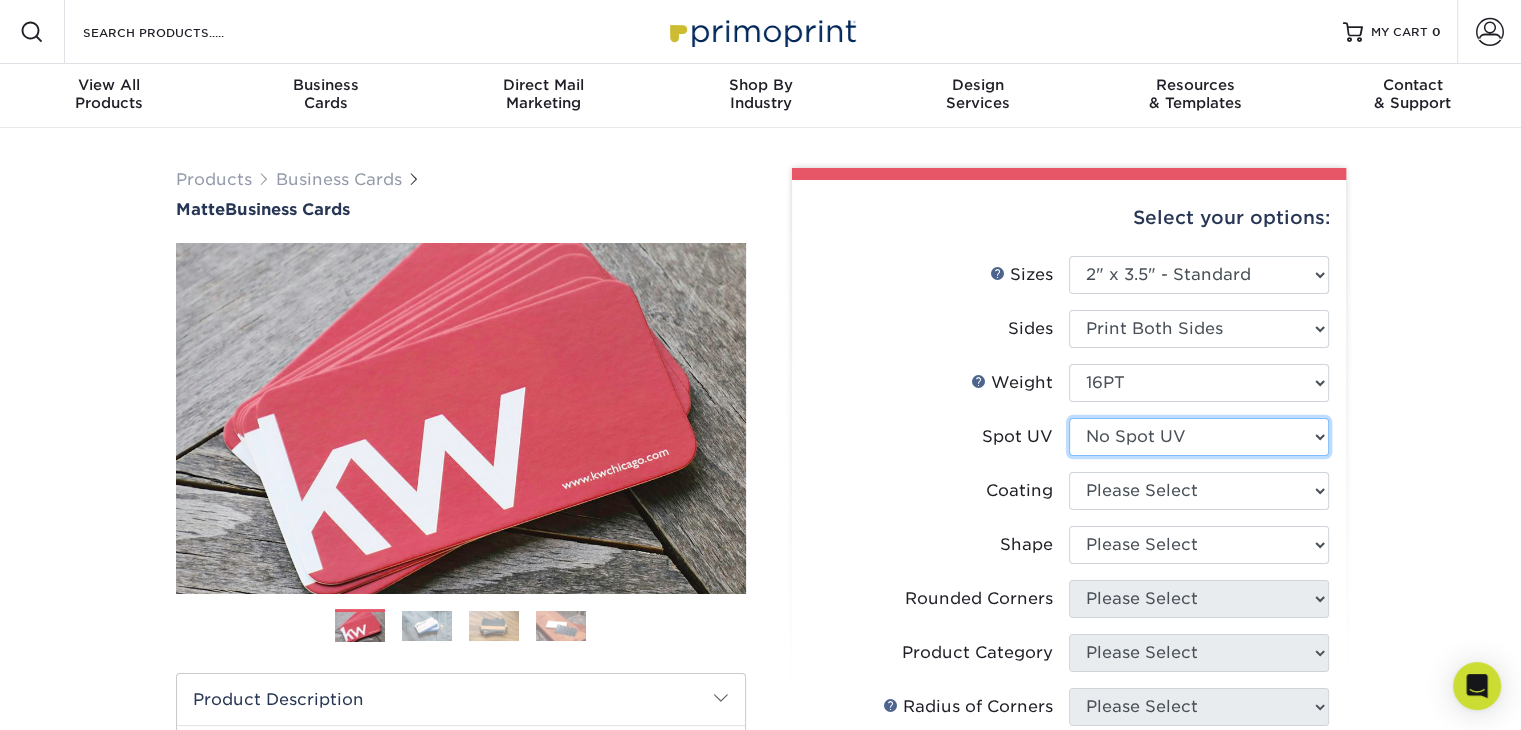 click on "Please Select No Spot UV Front and Back (Both Sides) Front Only Back Only" at bounding box center (1199, 437) 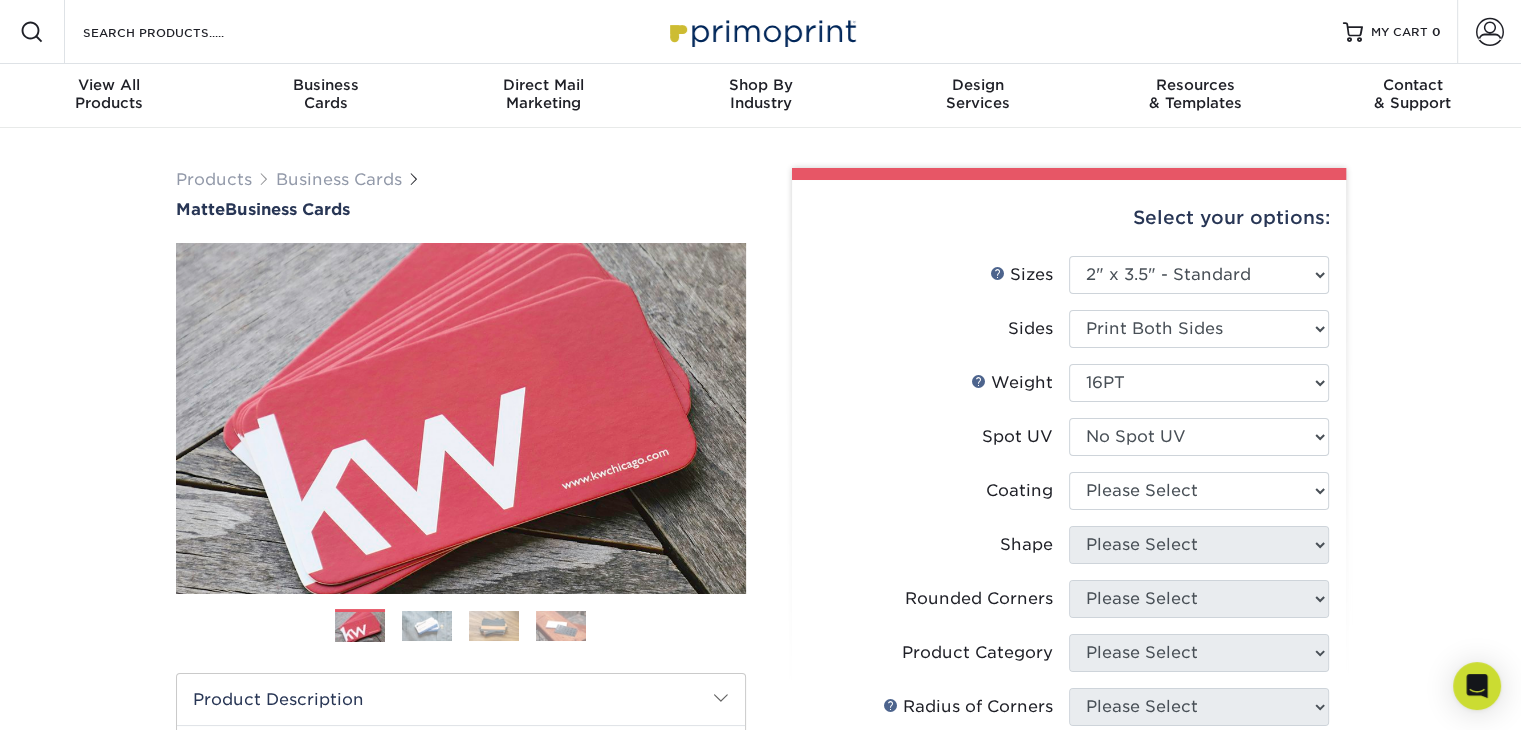 click on "Products
Business Cards
Matte  Business Cards
Previous Next
100 $ 9" at bounding box center (760, 706) 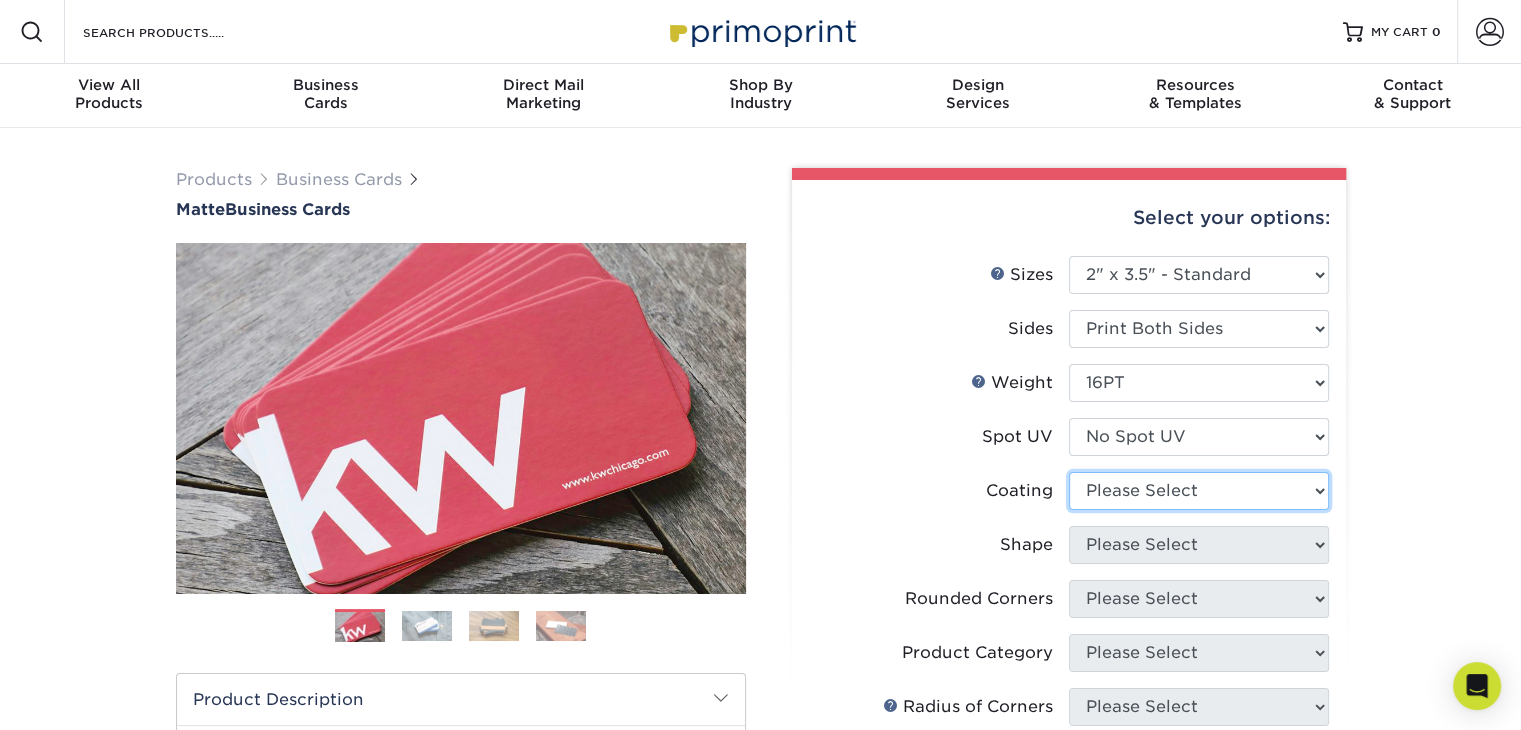 click at bounding box center [1199, 491] 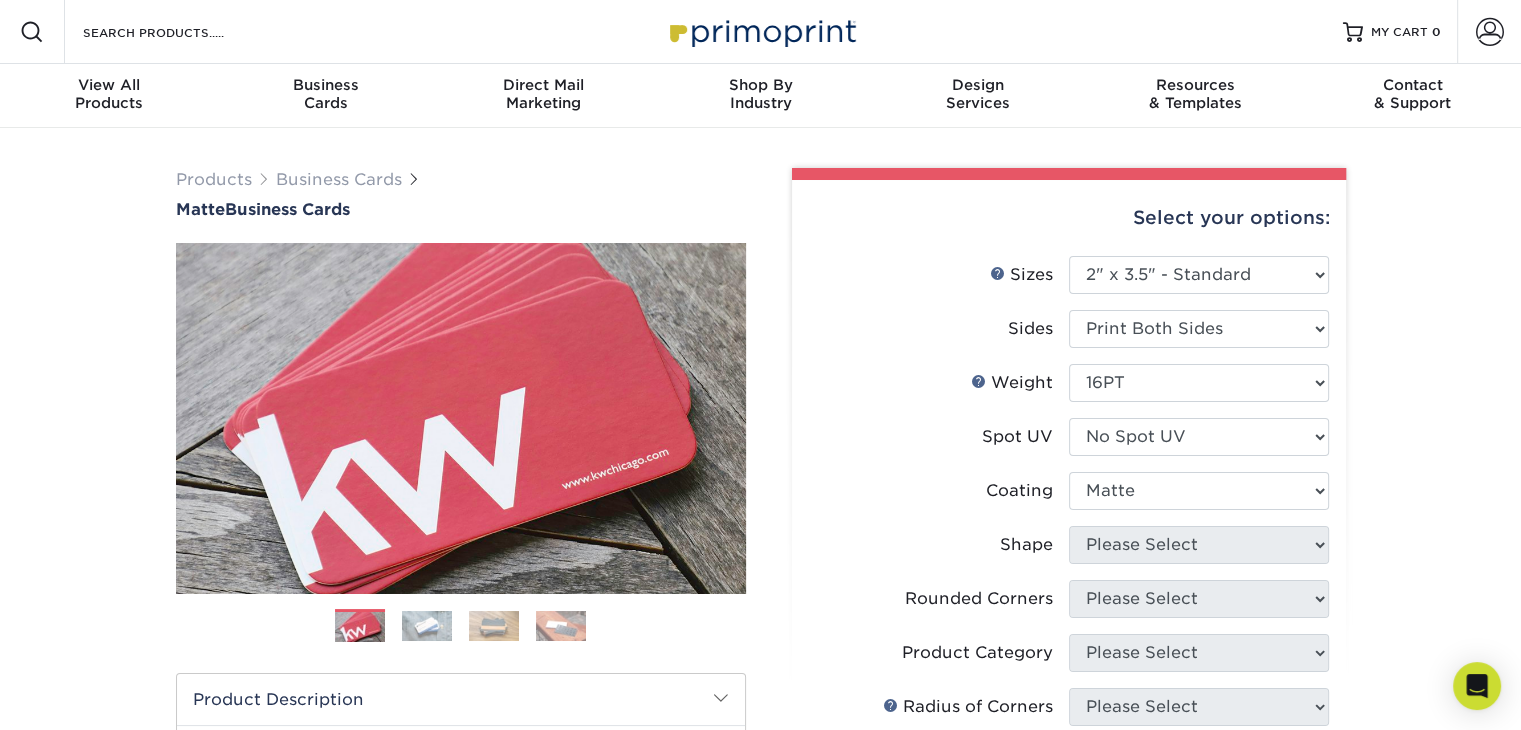 click at bounding box center (1199, 491) 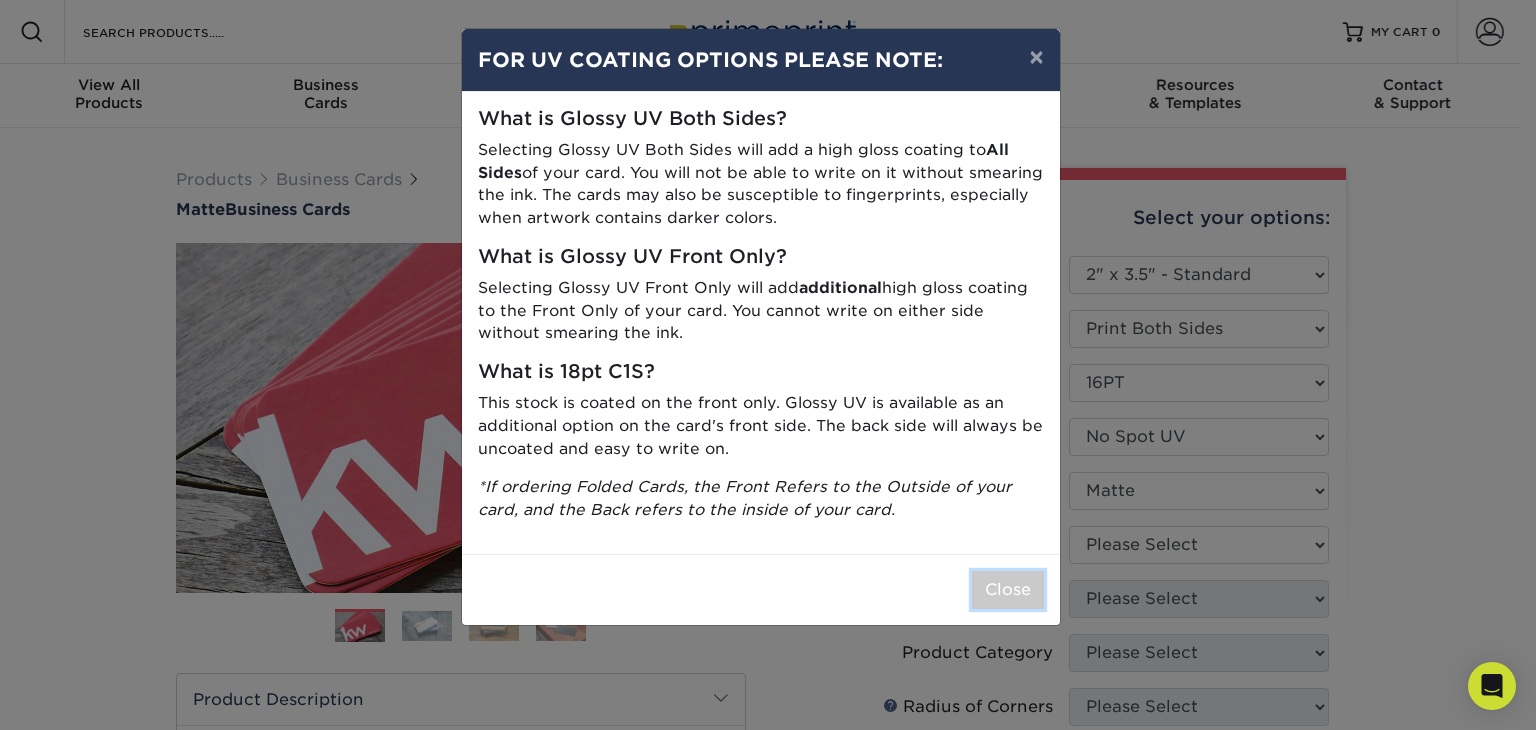 click on "Close" at bounding box center (1008, 590) 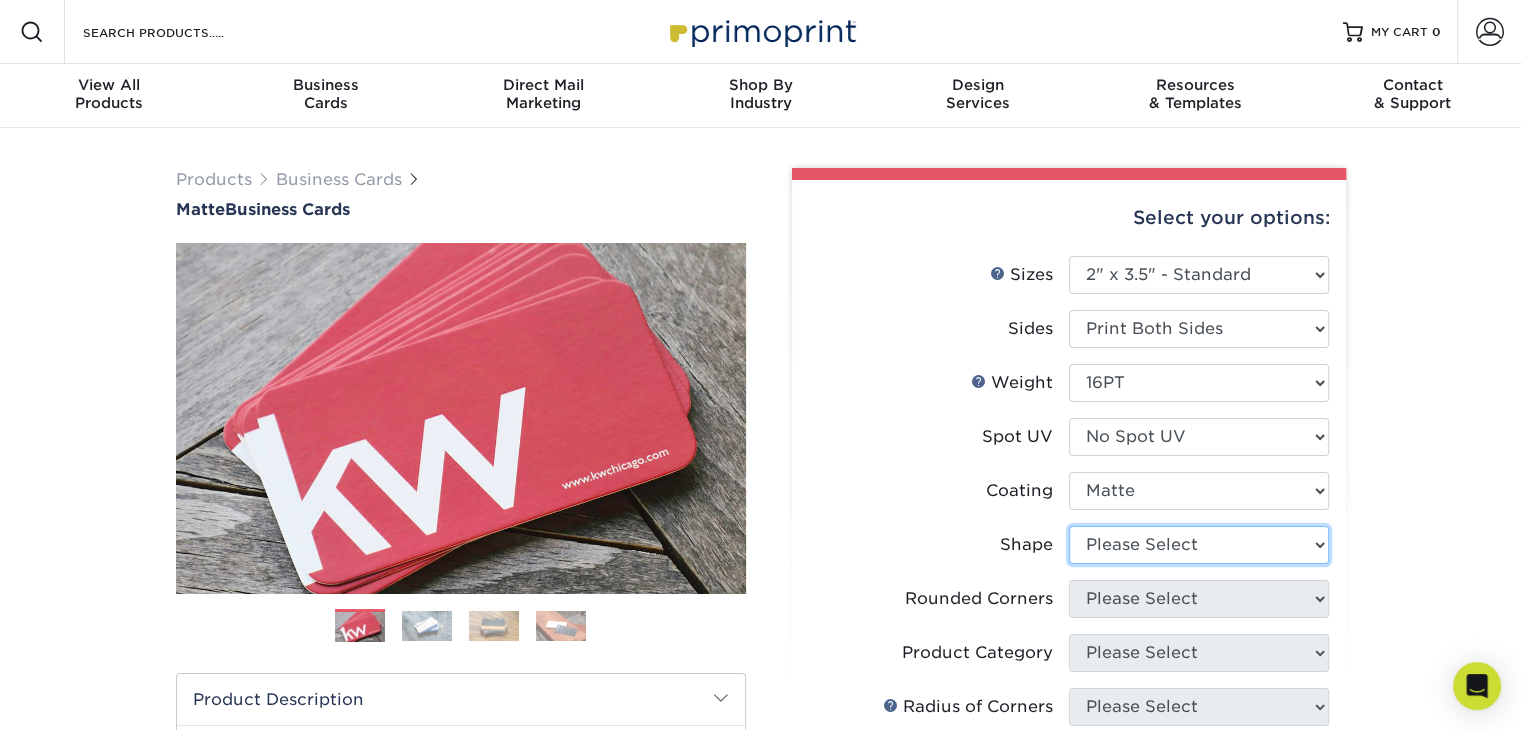 drag, startPoint x: 1220, startPoint y: 538, endPoint x: 1270, endPoint y: 546, distance: 50.635956 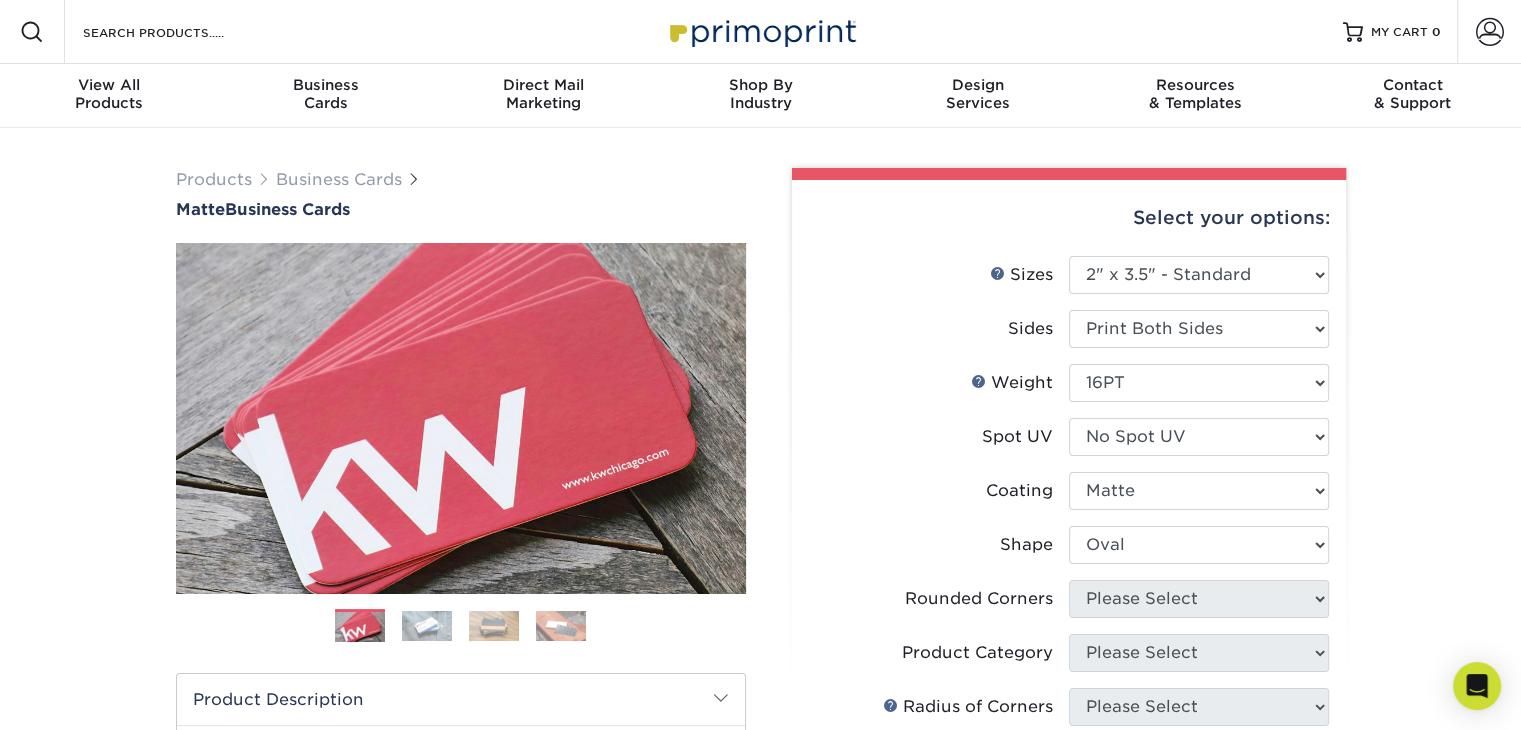 click on "Please Select Standard Oval" at bounding box center (1199, 545) 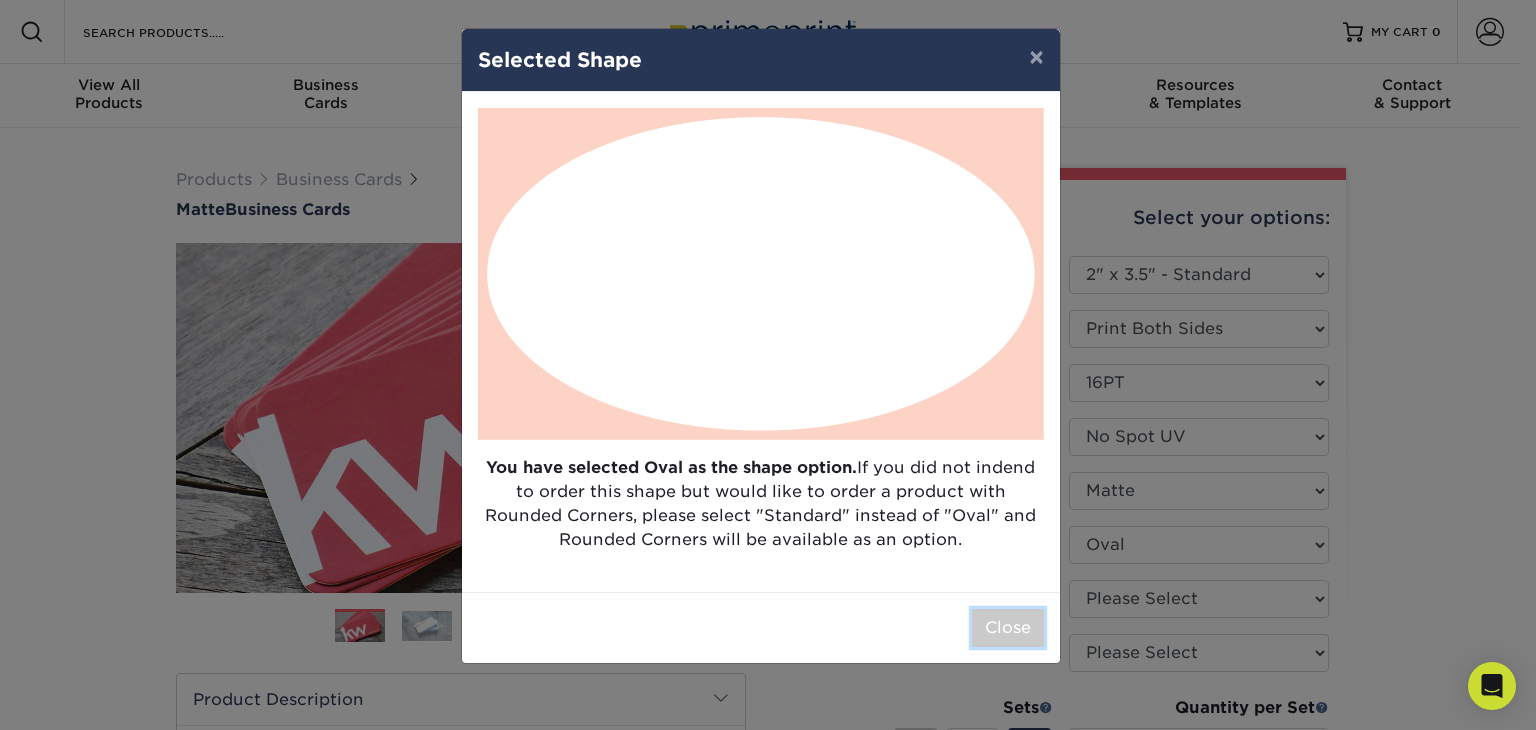 click on "Close" at bounding box center [1008, 628] 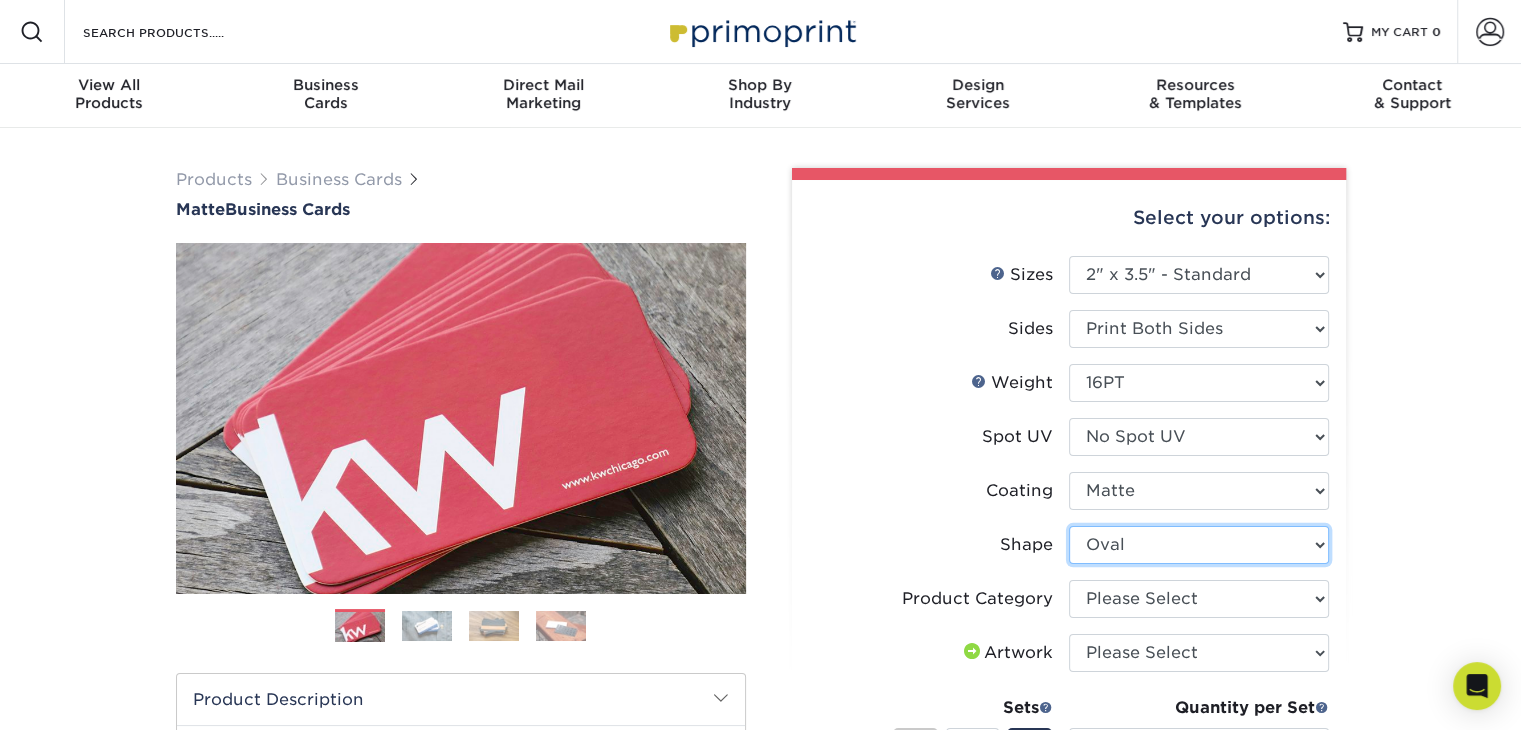 click on "Please Select Standard Oval" at bounding box center [1199, 545] 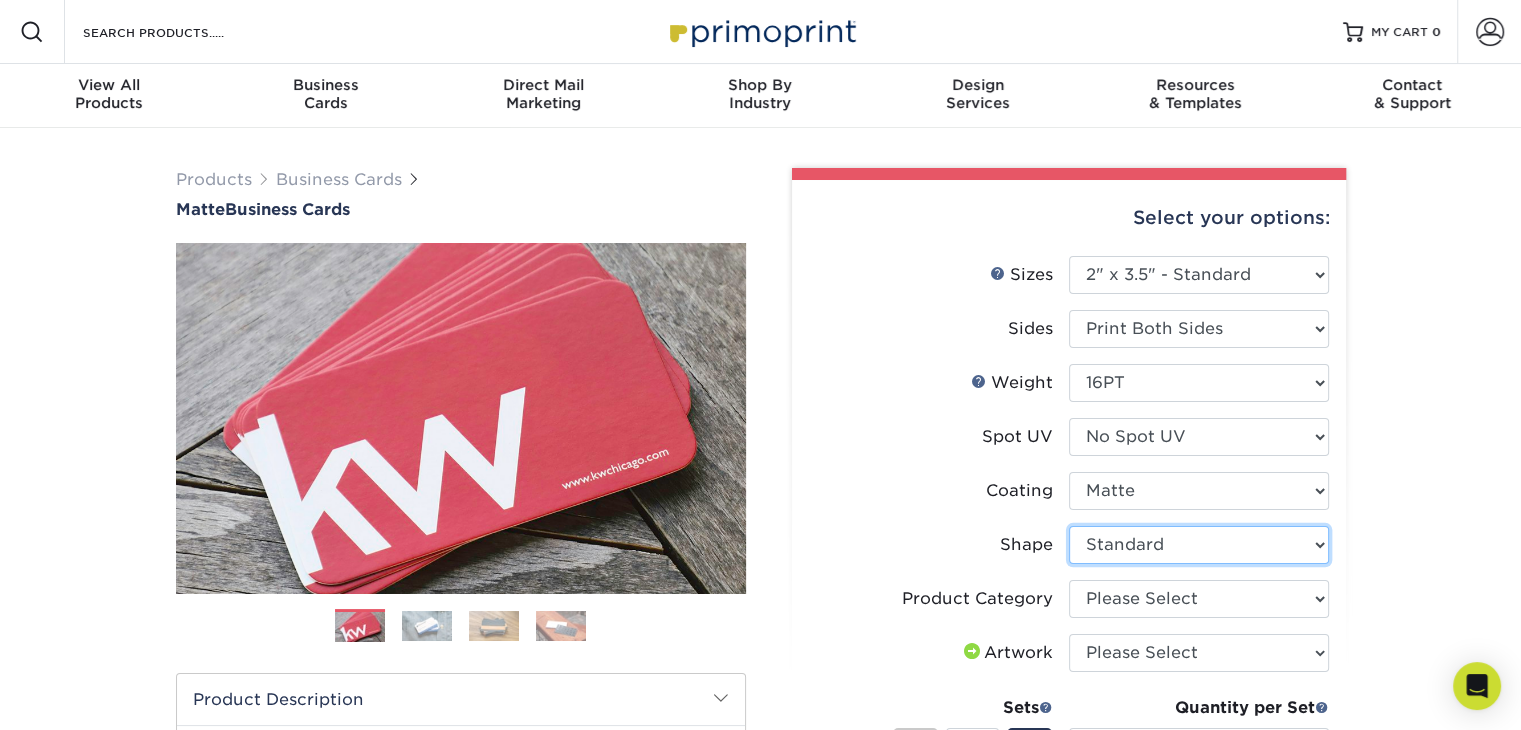 click on "Please Select Standard Oval" at bounding box center [1199, 545] 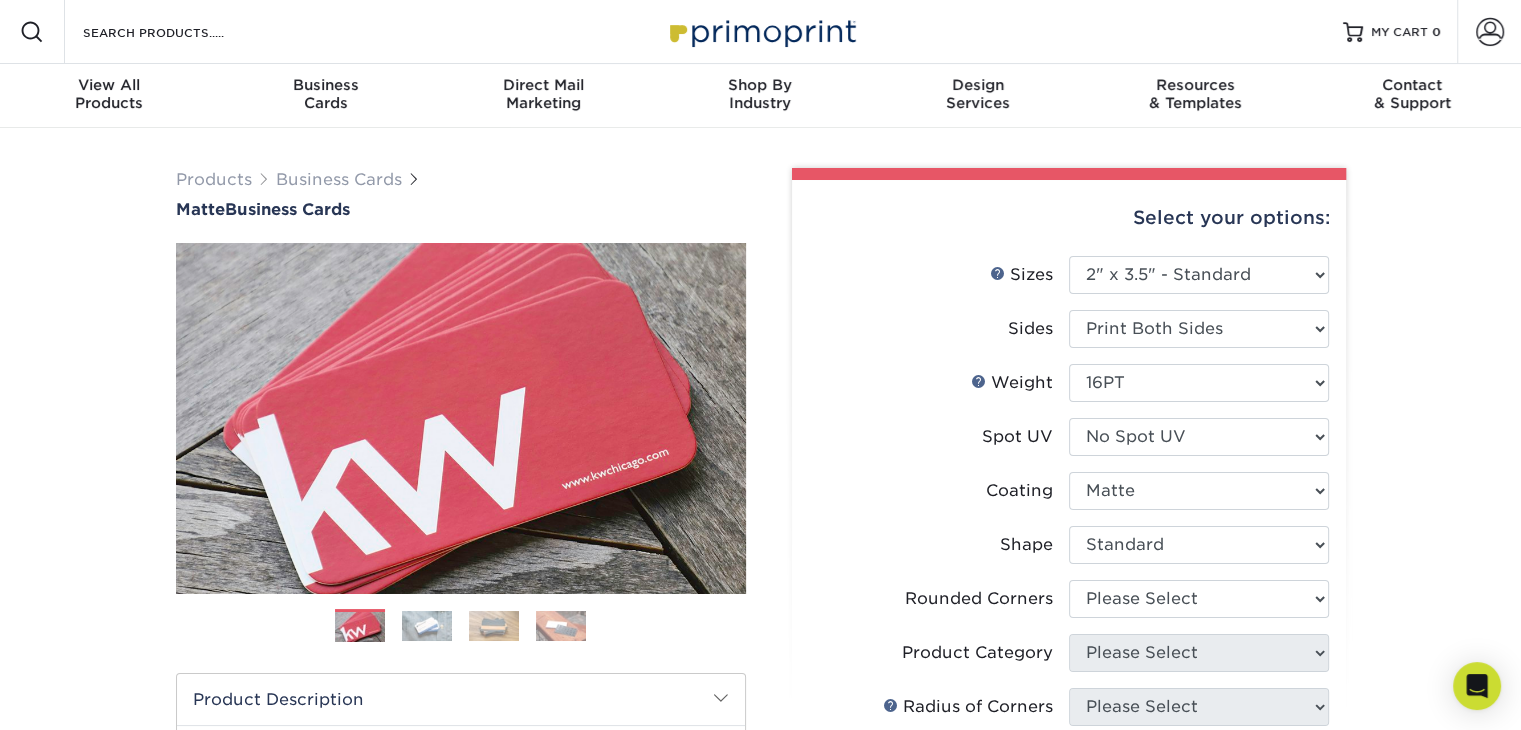 click on "Select your options:
Sizes Help Sizes
Please Select 1.5" x 3.5"  - Mini -" at bounding box center (1061, 718) 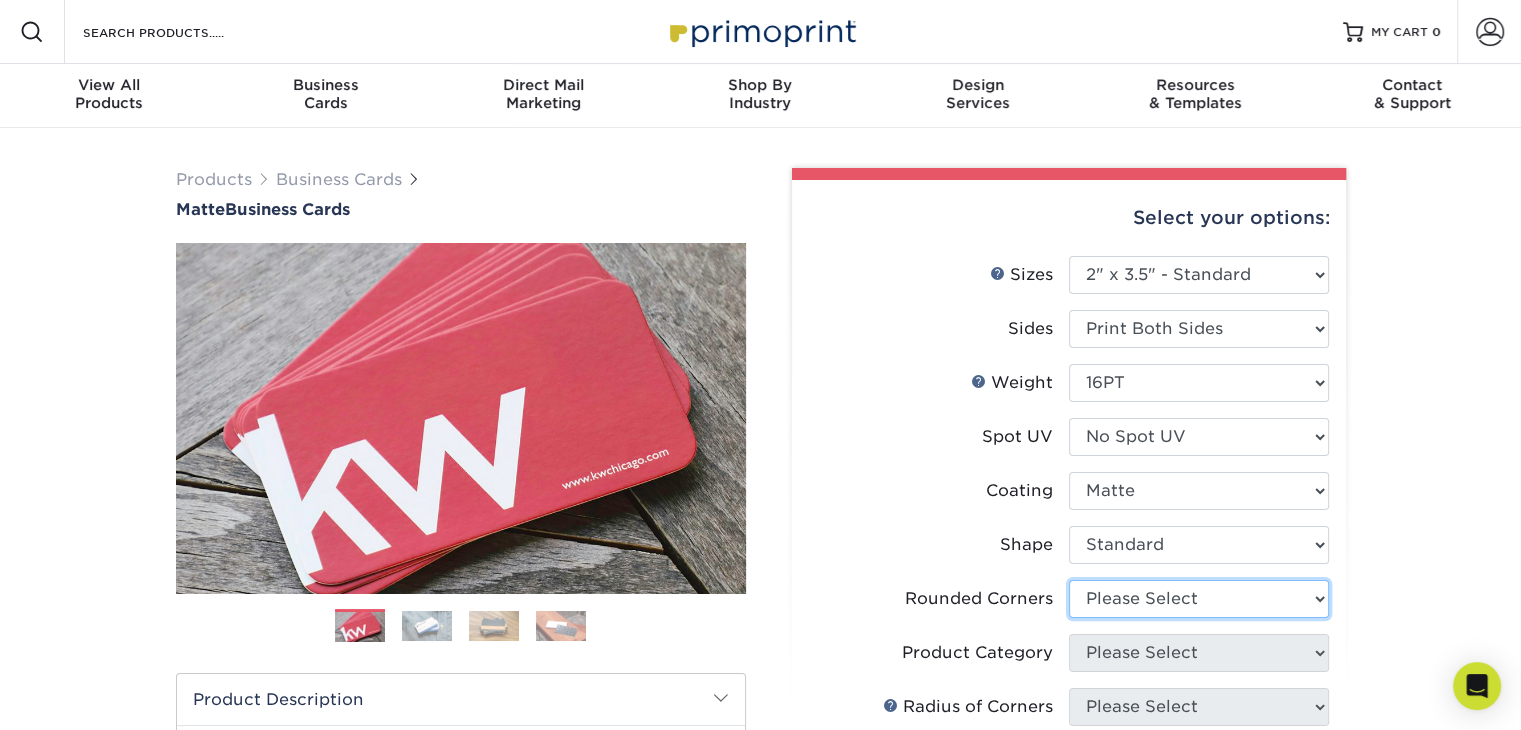 click on "Please Select
Yes - Round 2 Corners                                                    Yes - Round 4 Corners                                                    No" at bounding box center (1199, 599) 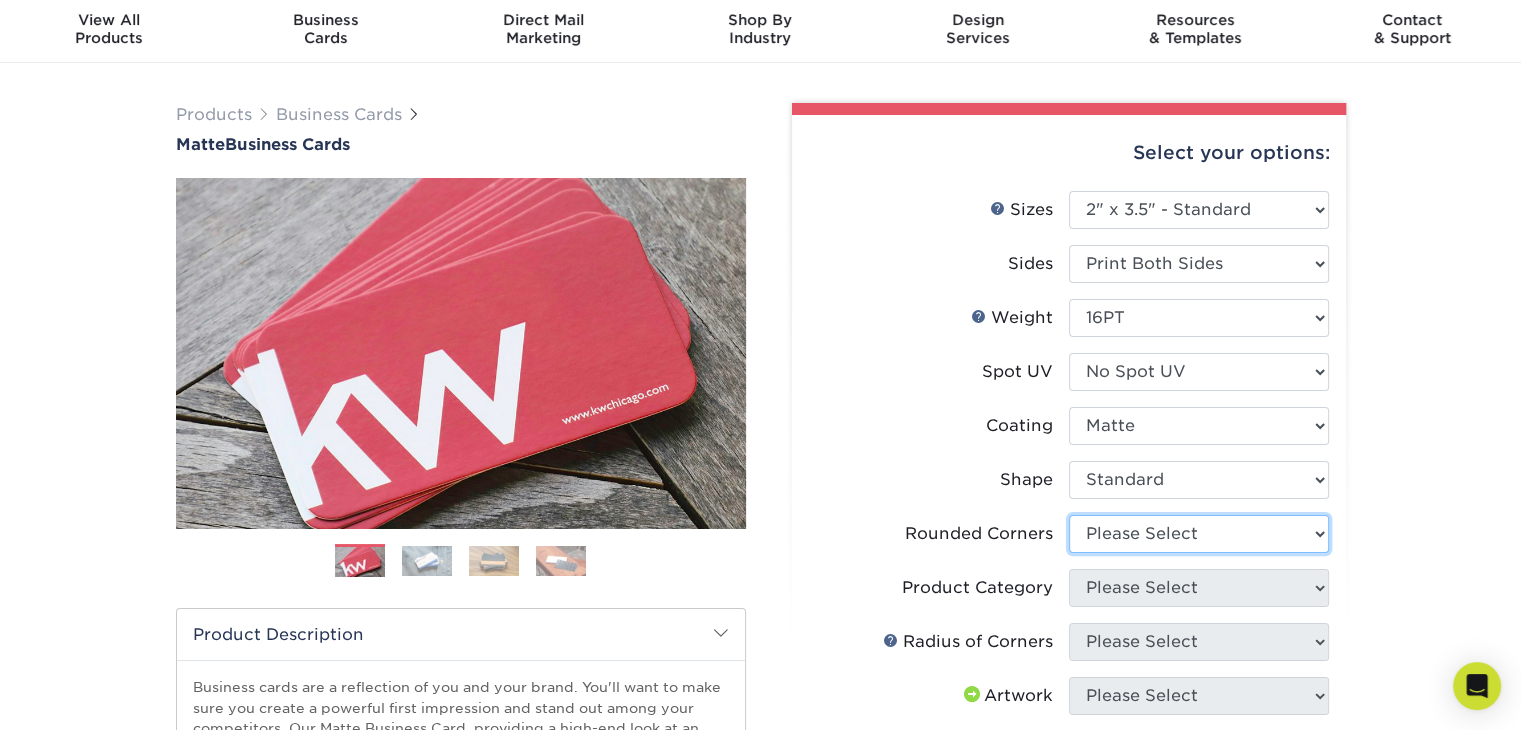scroll, scrollTop: 100, scrollLeft: 0, axis: vertical 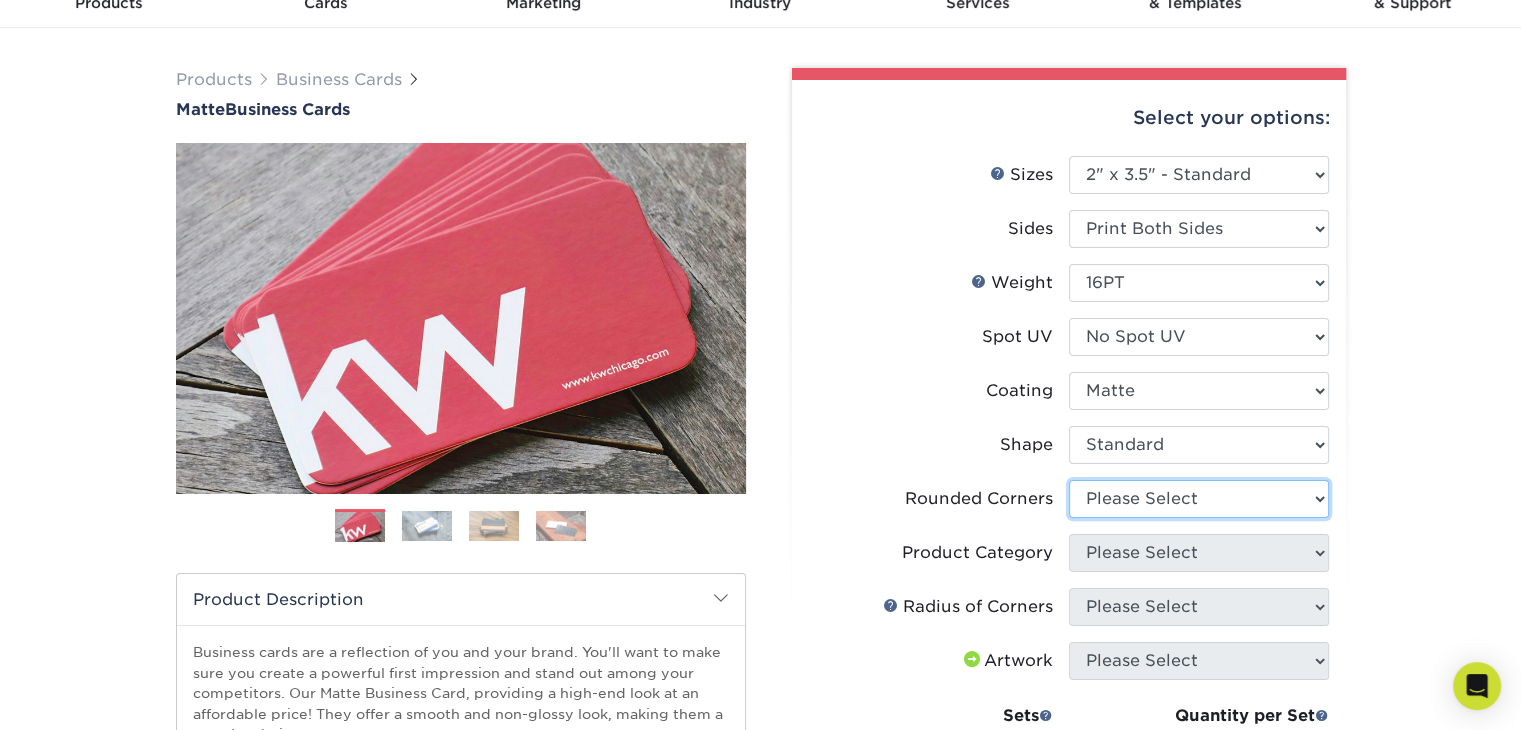 click on "Please Select
Yes - Round 2 Corners                                                    Yes - Round 4 Corners                                                    No" at bounding box center (1199, 499) 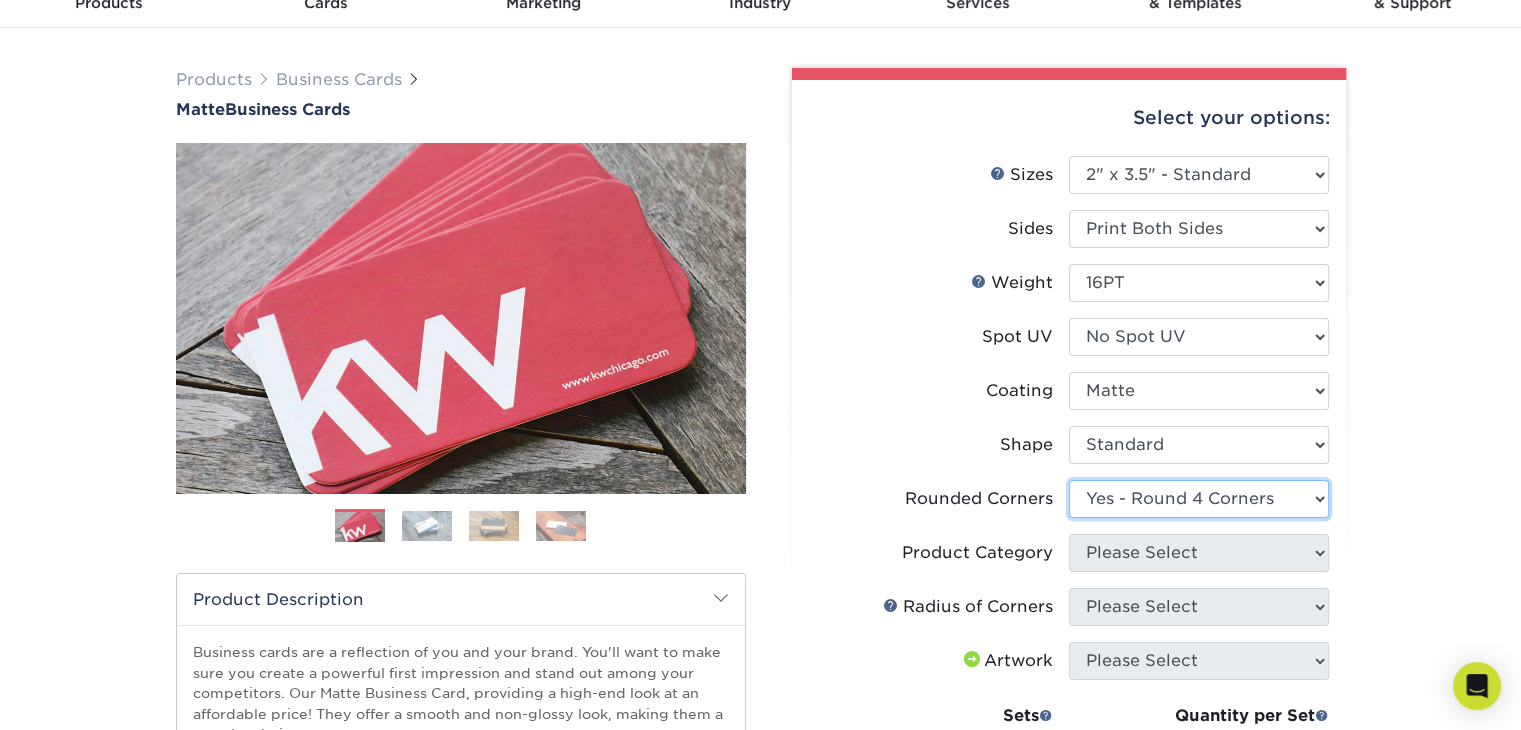click on "Please Select
Yes - Round 2 Corners                                                    Yes - Round 4 Corners                                                    No" at bounding box center [1199, 499] 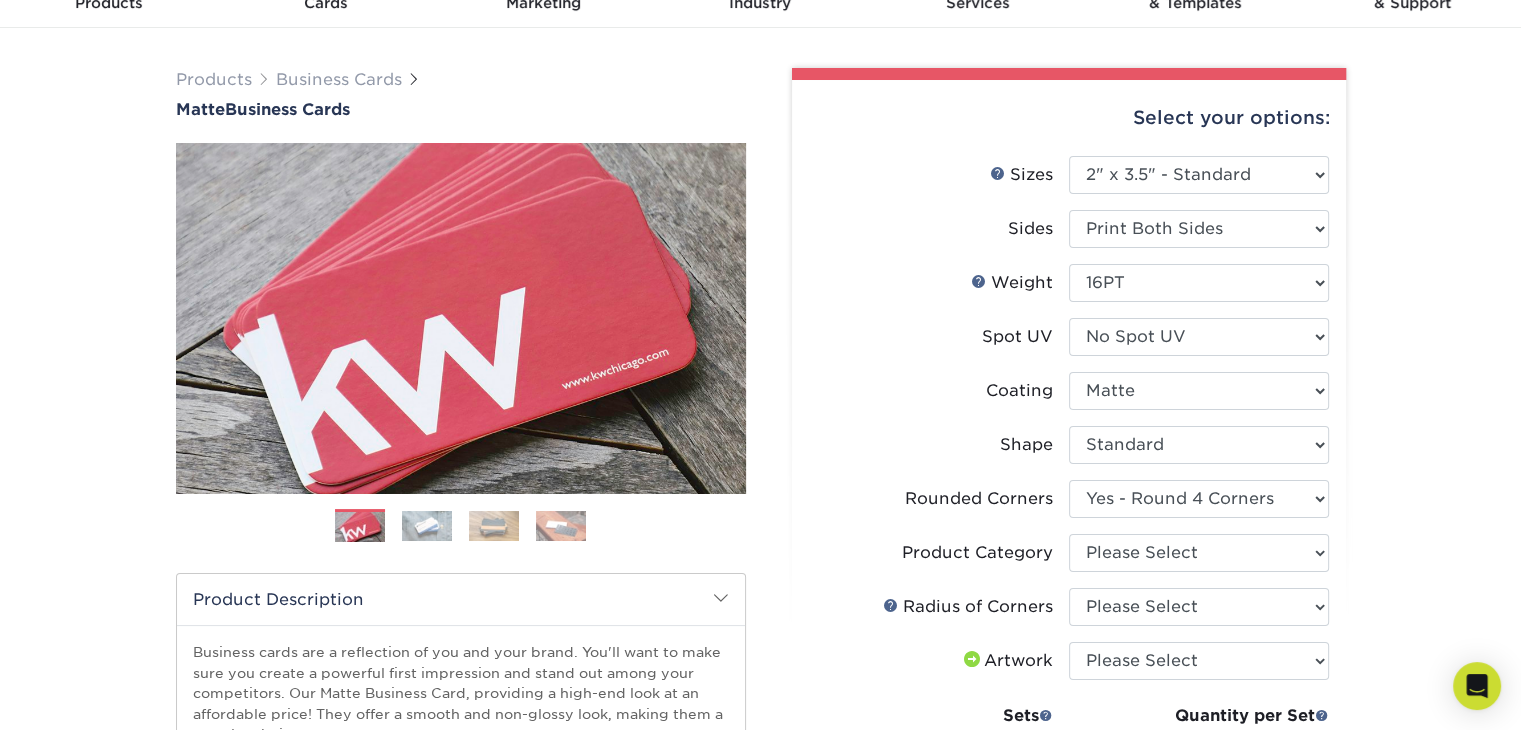 click on "Products
Business Cards
Matte  Business Cards
Previous Next
100 $ 9" at bounding box center (760, 650) 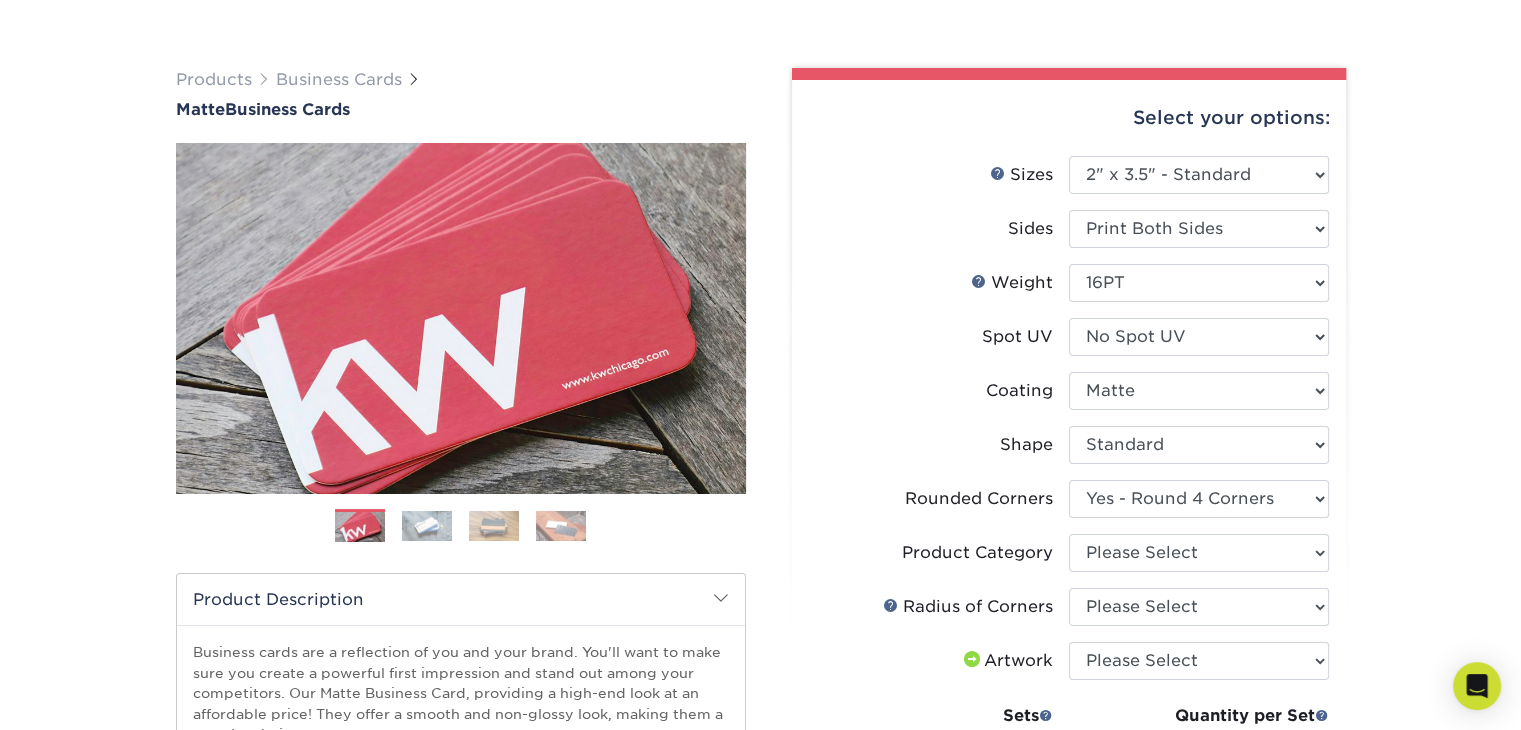 scroll, scrollTop: 200, scrollLeft: 0, axis: vertical 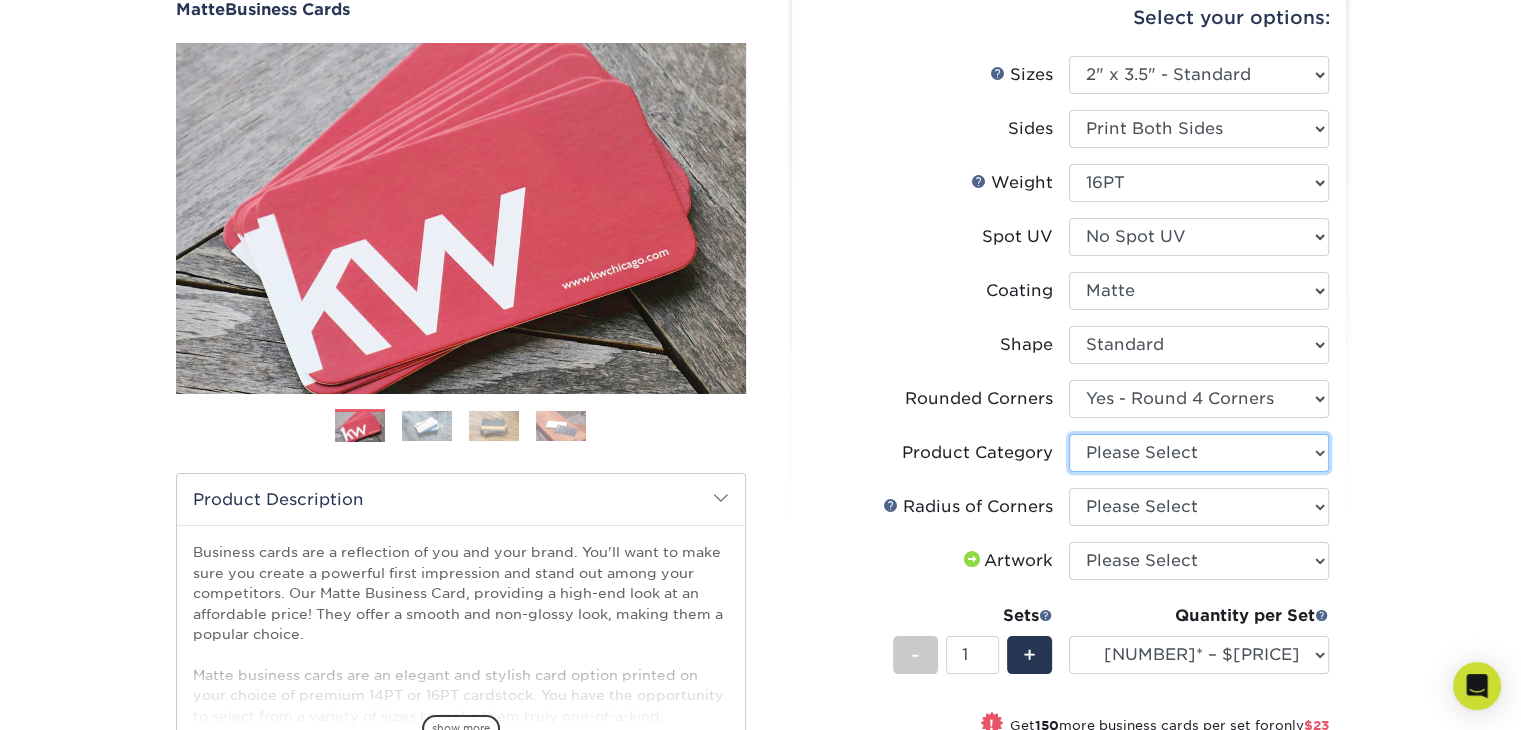 click on "Please Select Business Cards" at bounding box center (1199, 453) 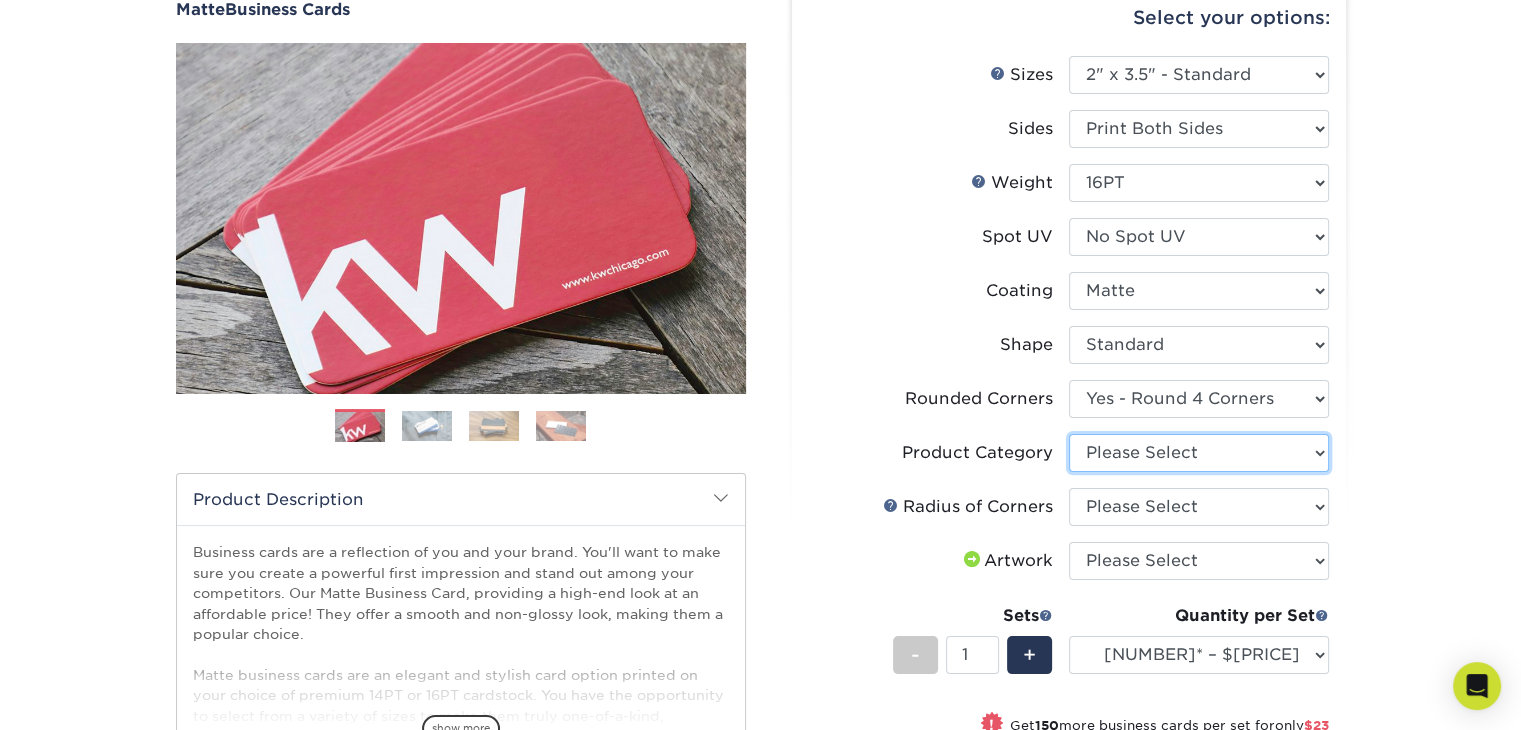 select on "3b5148f1-0588-4f88-a218-97bcfdce65c1" 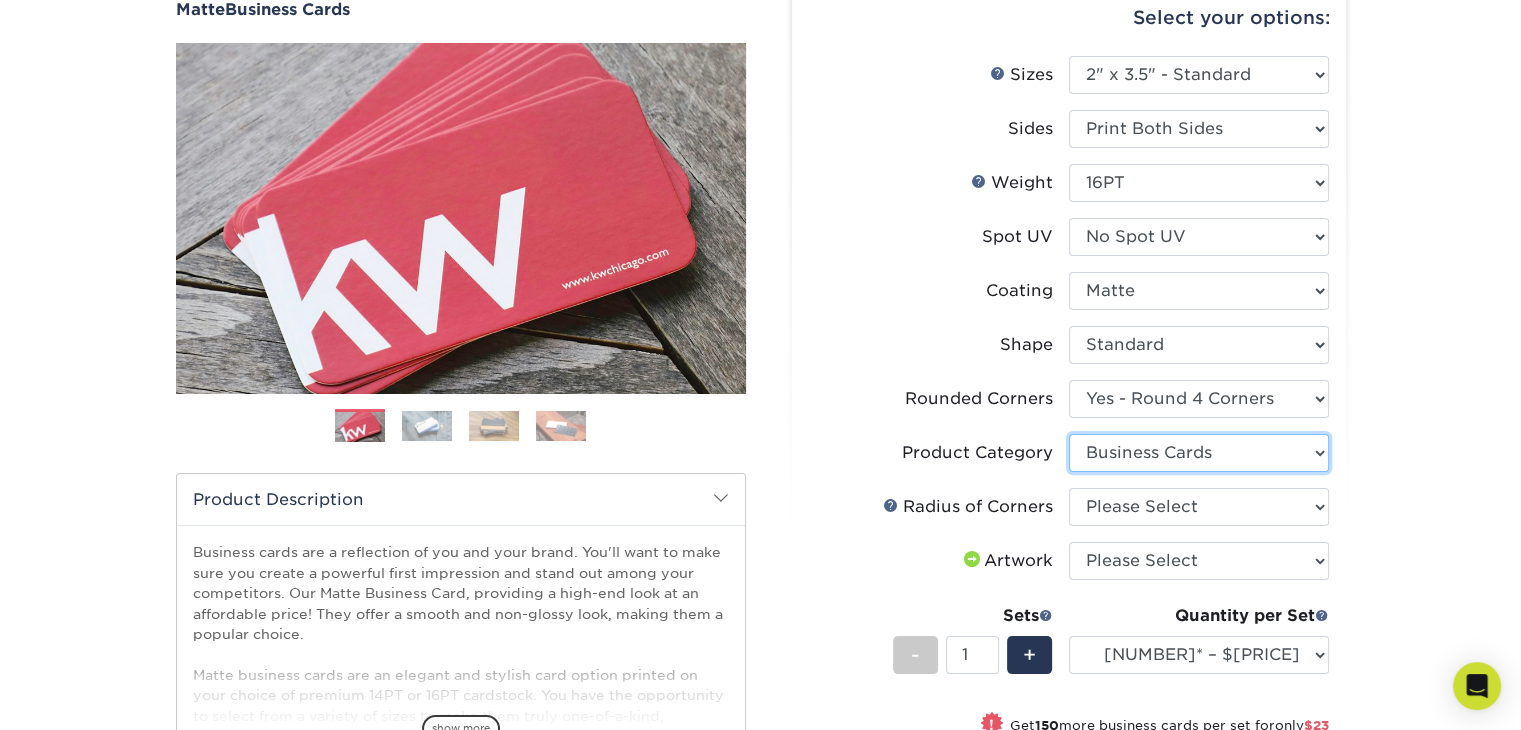 click on "Please Select Business Cards" at bounding box center [1199, 453] 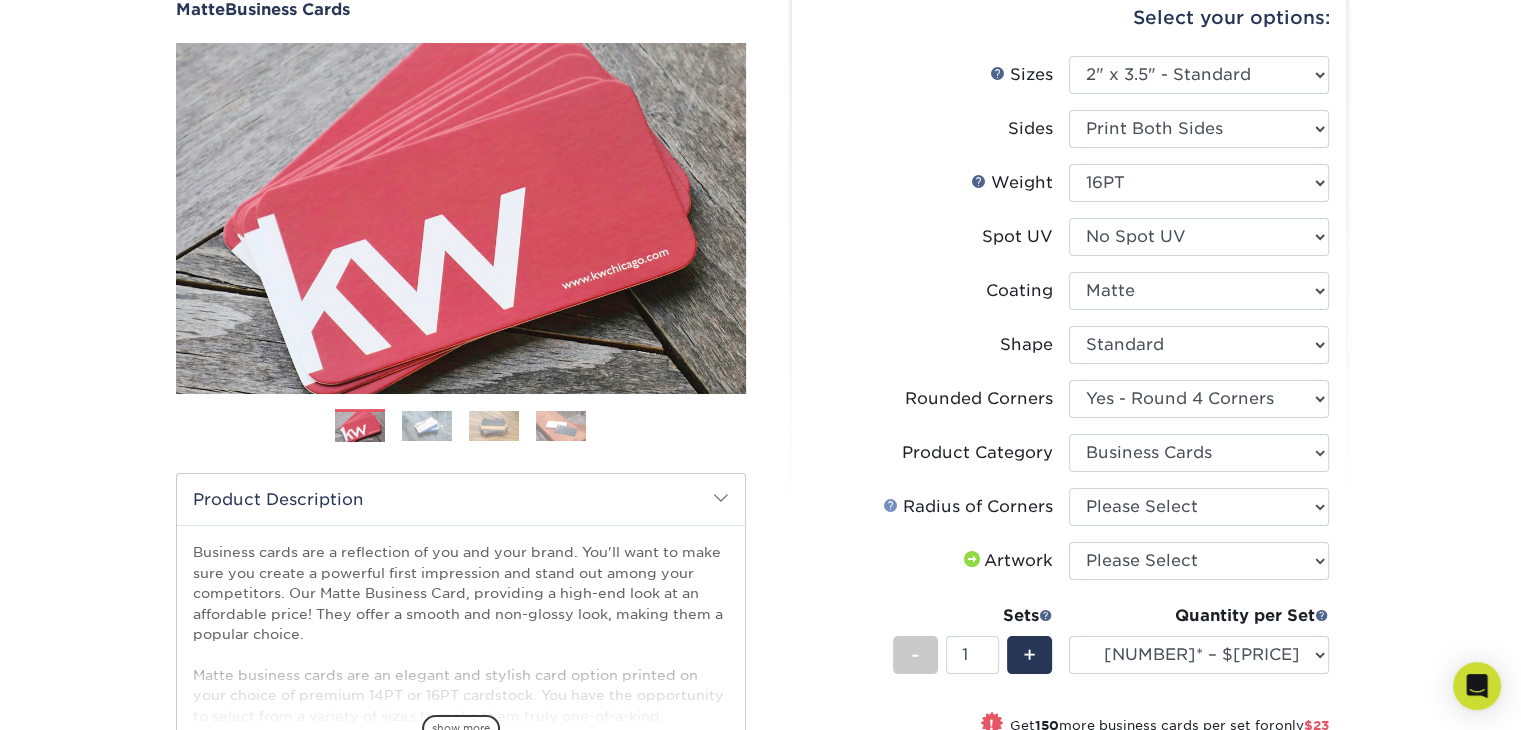 click at bounding box center [891, 505] 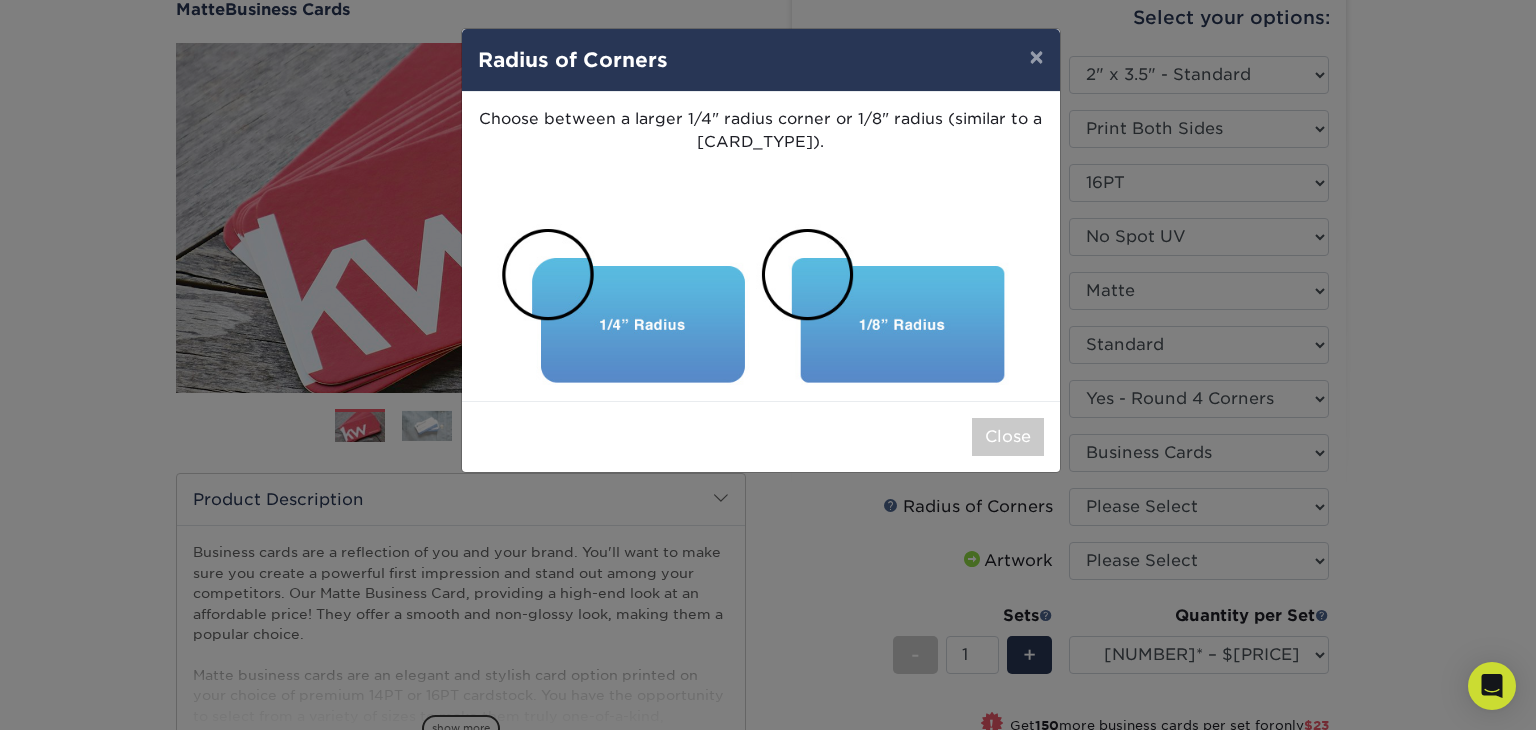 click at bounding box center [761, 304] 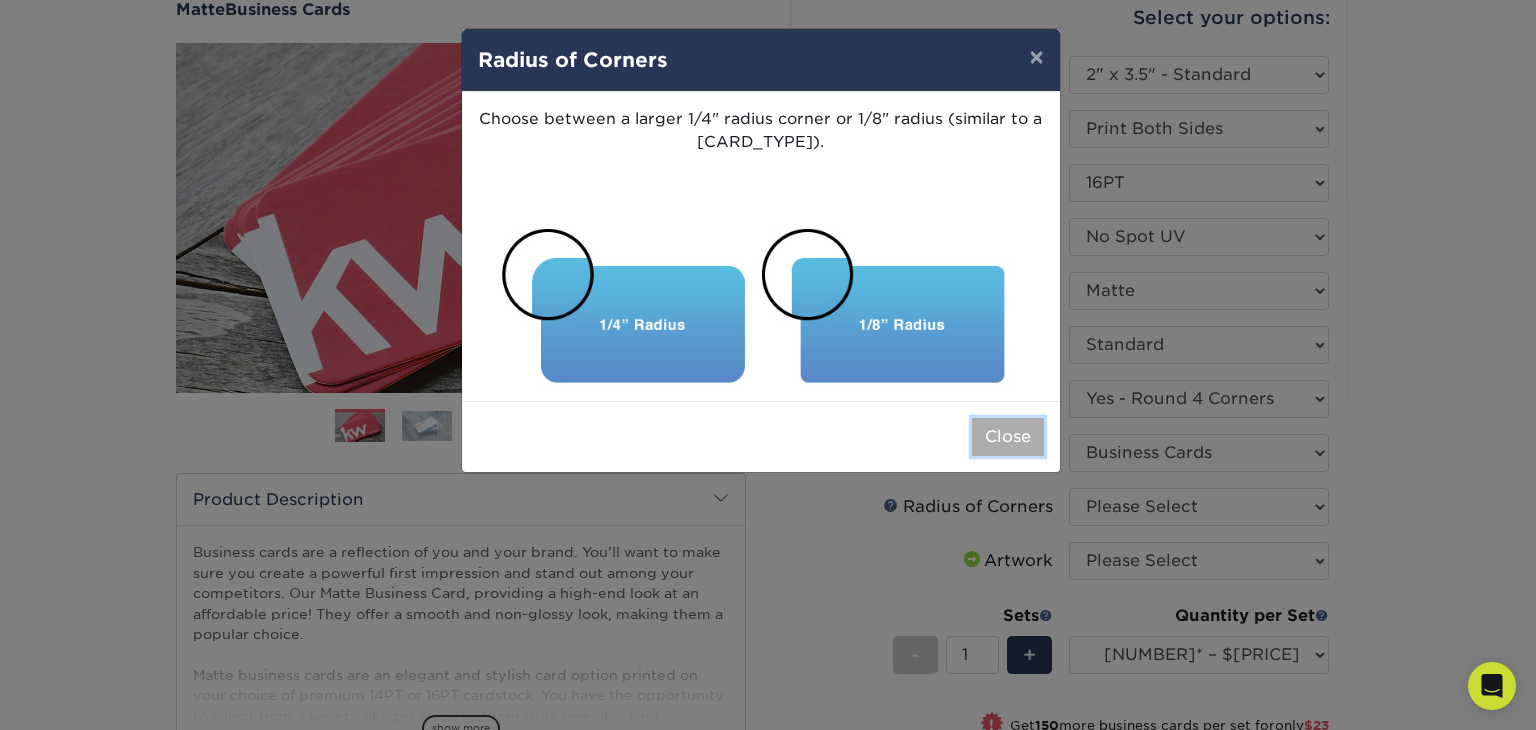 click on "Close" at bounding box center [1008, 437] 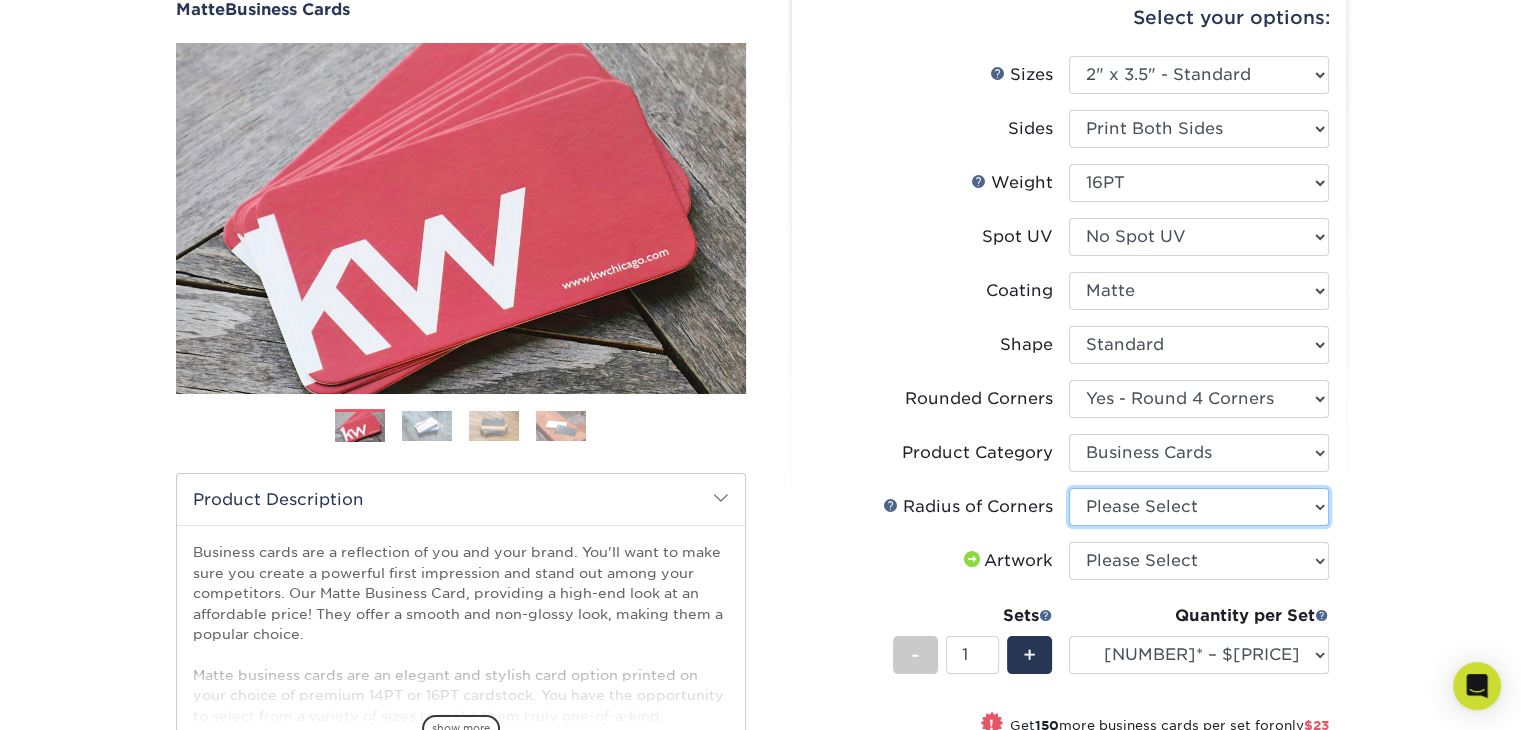 click on "Please Select Rounded 1/8" Rounded 1/4"" at bounding box center [1199, 507] 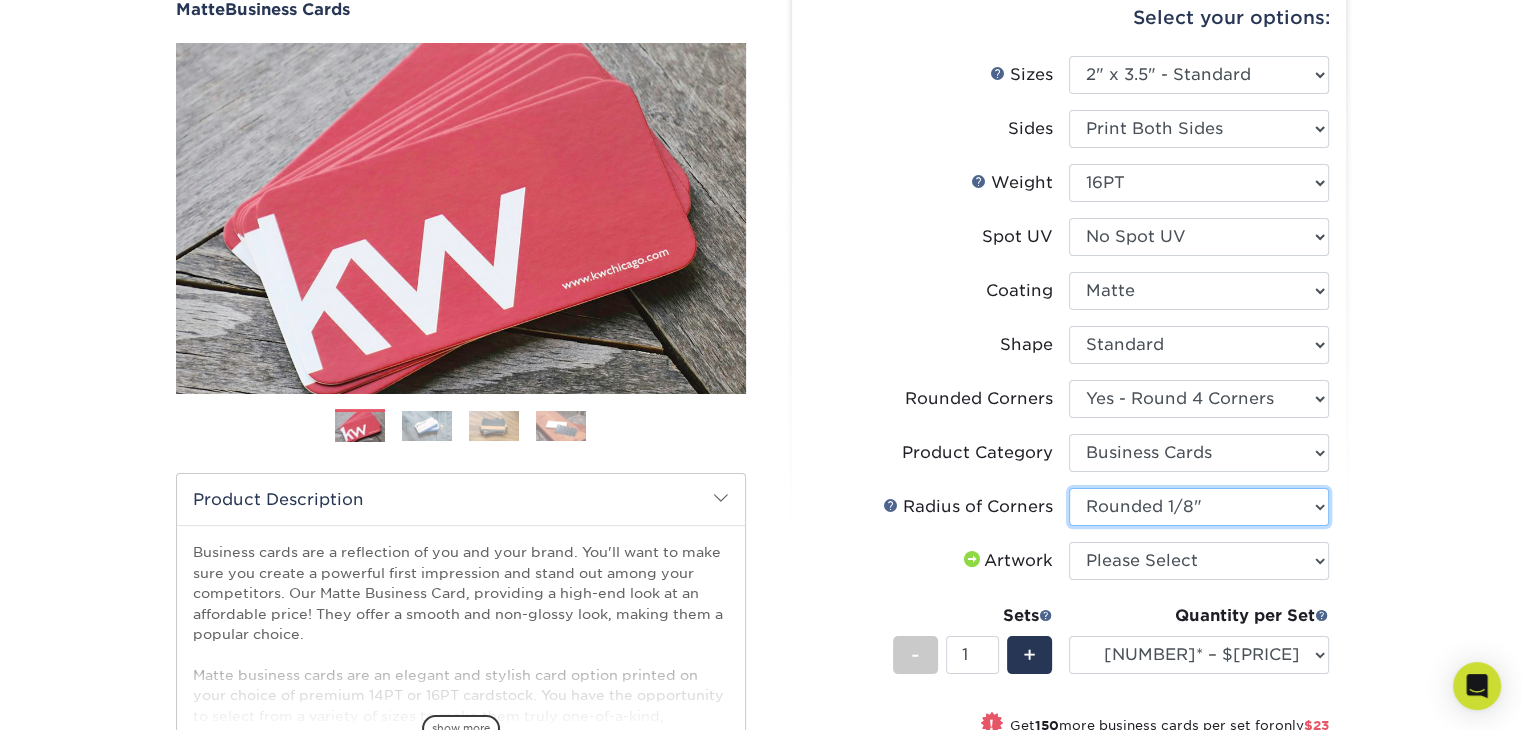 click on "Please Select Rounded 1/8" Rounded 1/4"" at bounding box center [1199, 507] 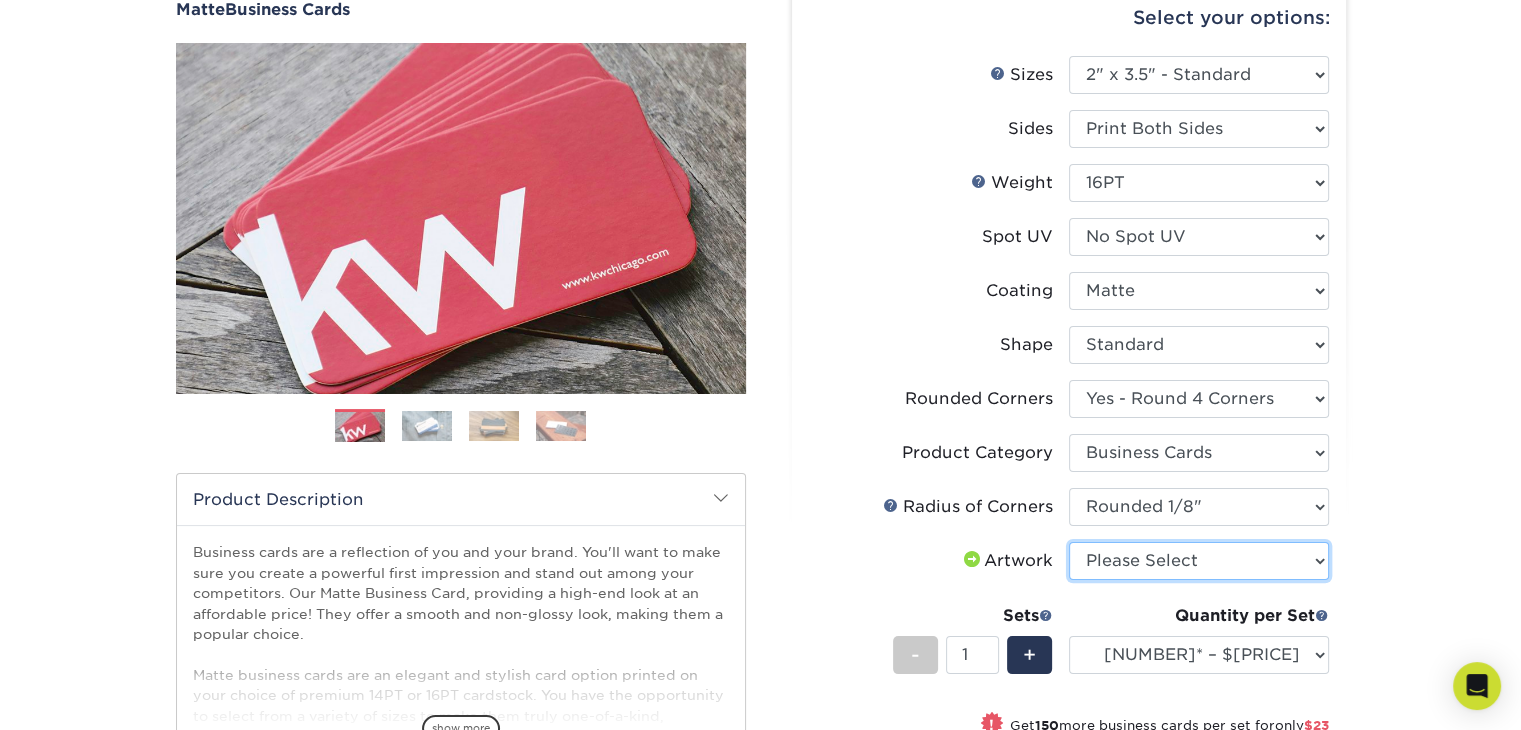 click on "Please Select I will upload files I need a design - $100" at bounding box center [1199, 561] 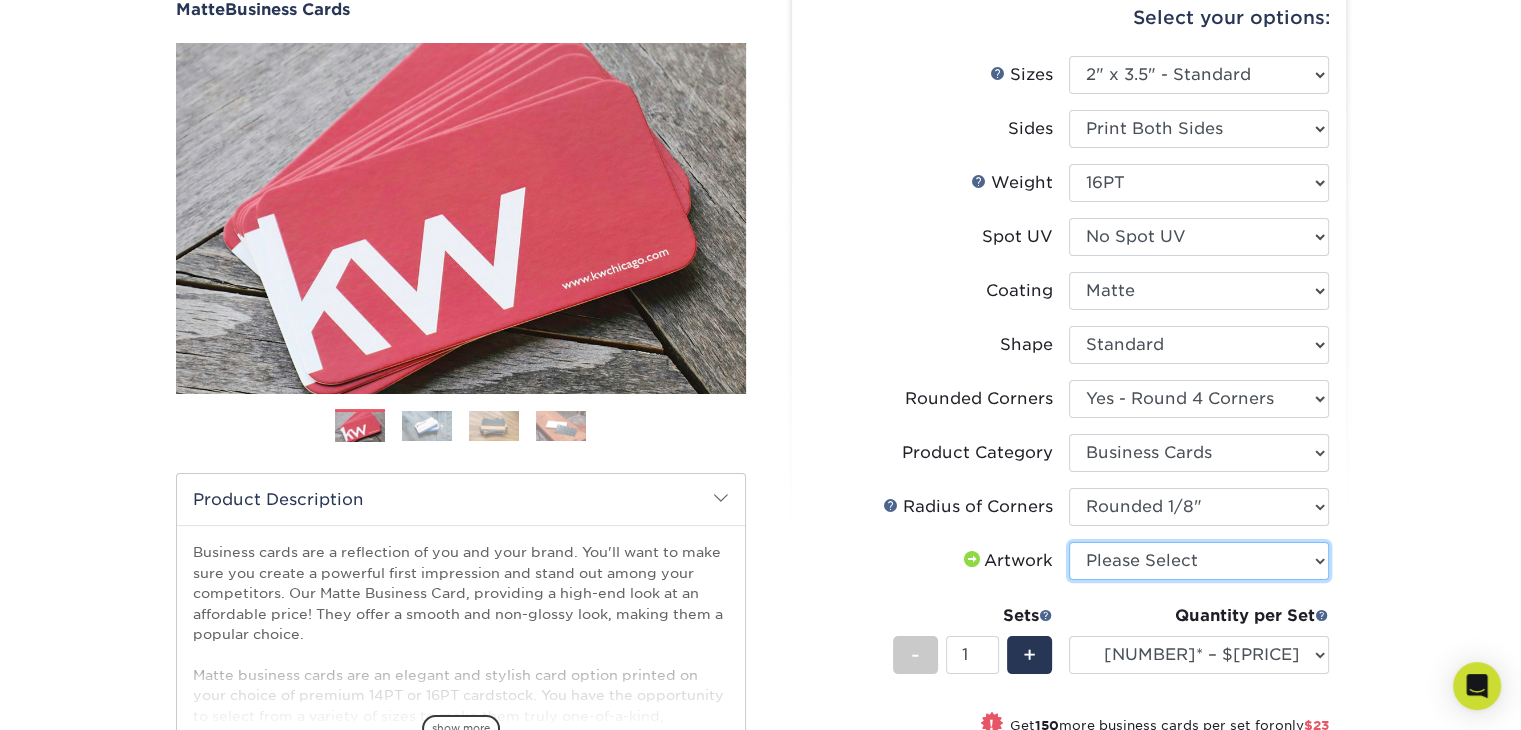 select on "upload" 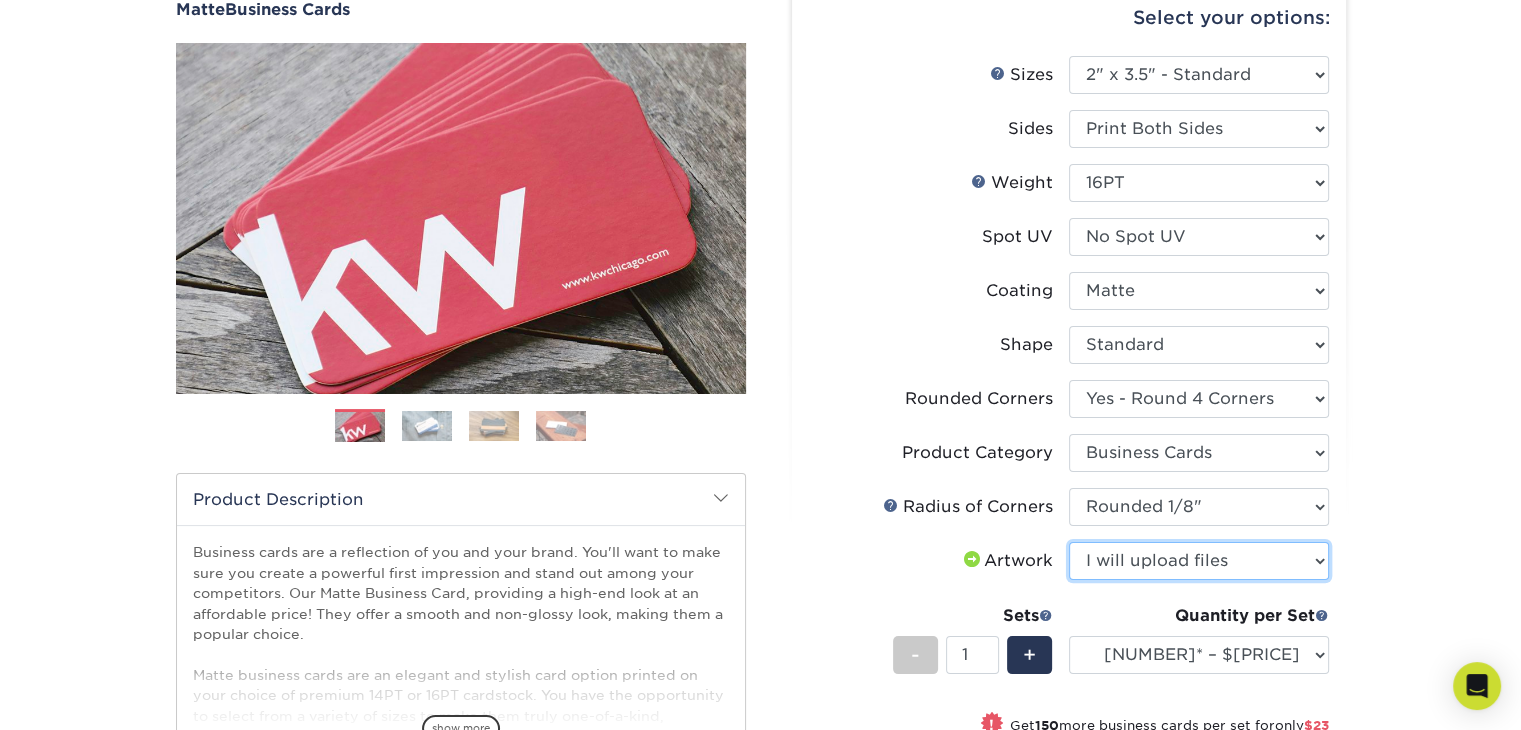 click on "Please Select I will upload files I need a design - $100" at bounding box center [1199, 561] 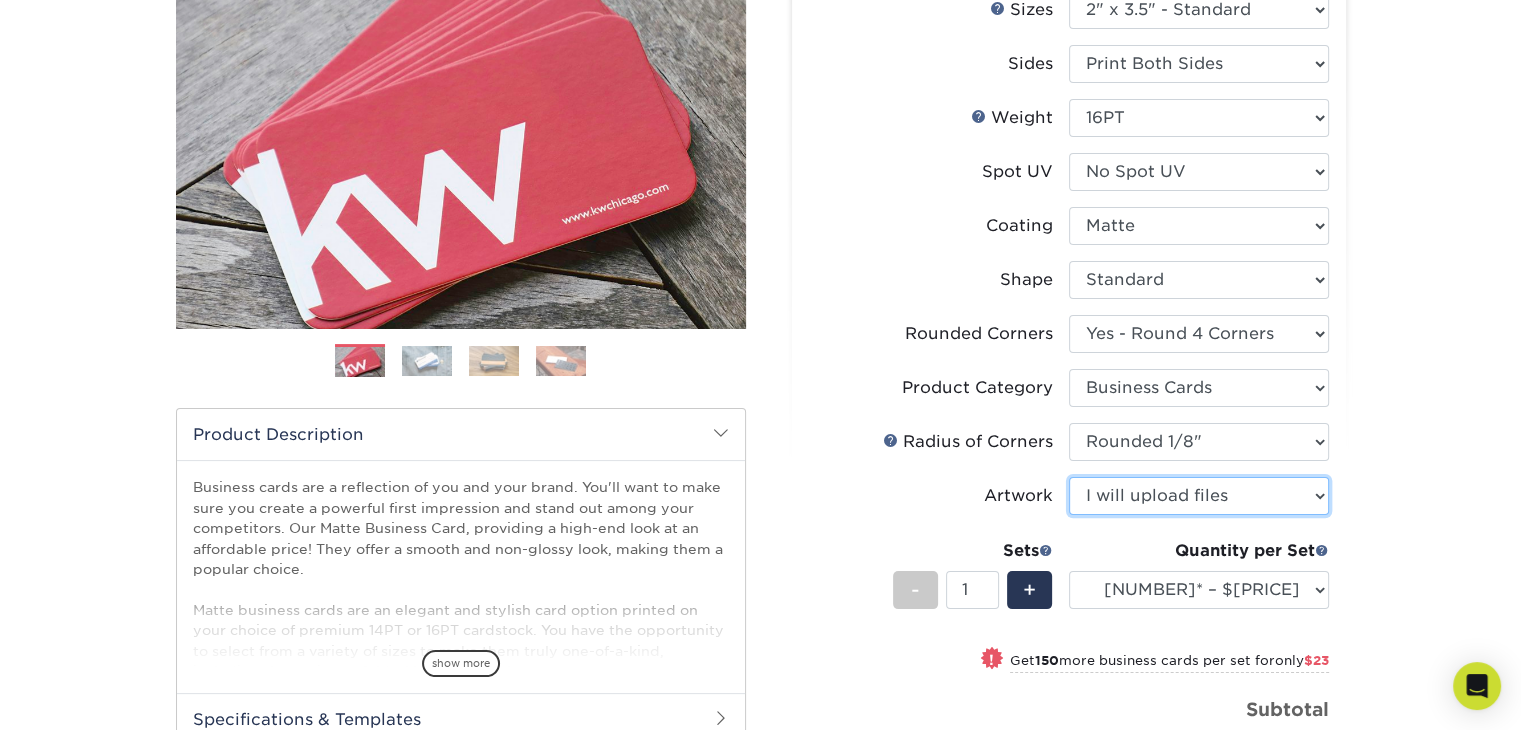 scroll, scrollTop: 300, scrollLeft: 0, axis: vertical 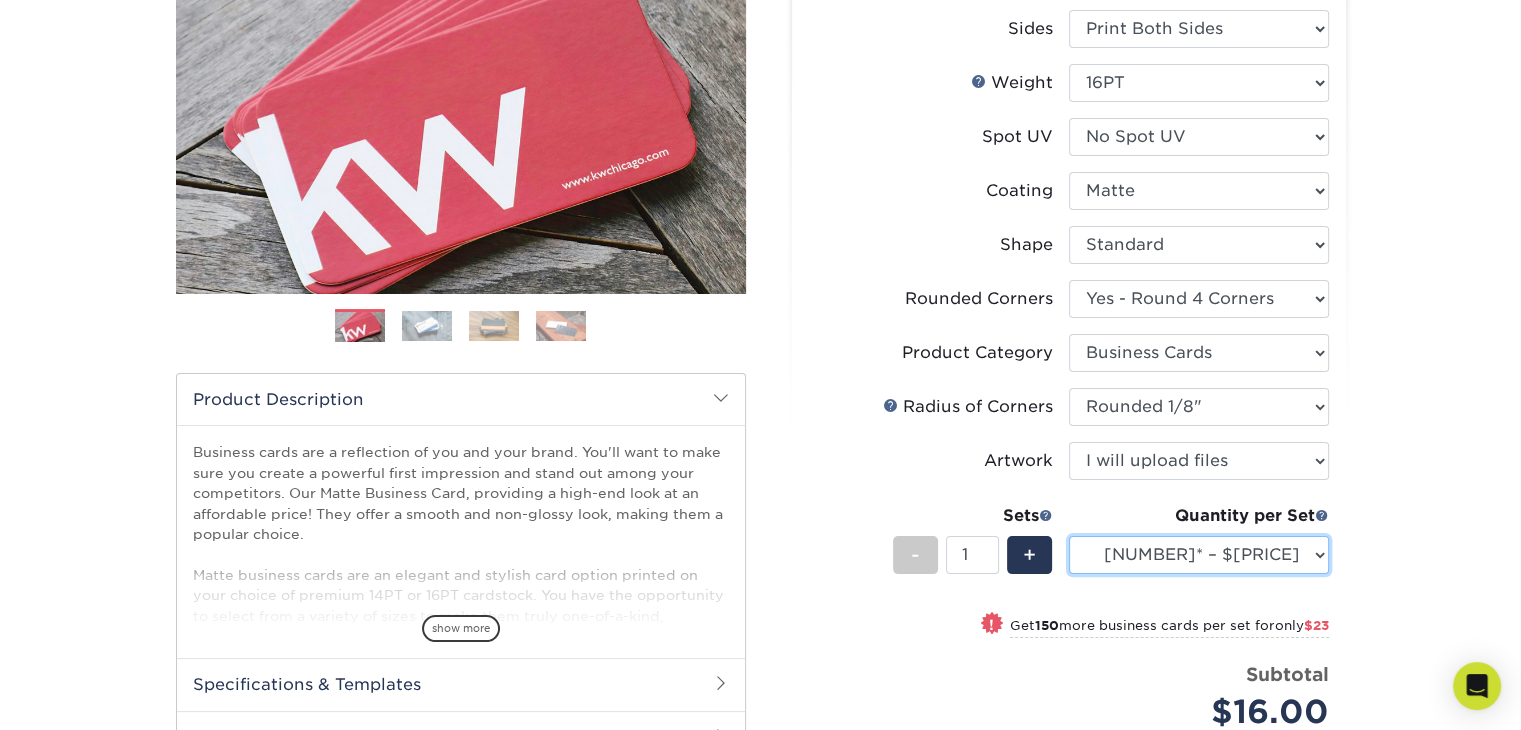 click on "[NUMBER]* – $[PRICE] [NUMBER]* – $[PRICE] [NUMBER] – $[PRICE] [NUMBER] – $[PRICE] [NUMBER] – $[PRICE] [NUMBER] – $[PRICE] [NUMBER] – $[PRICE] [NUMBER] – $[PRICE] [NUMBER] – $[PRICE] [NUMBER] – $[PRICE]" at bounding box center (1199, 555) 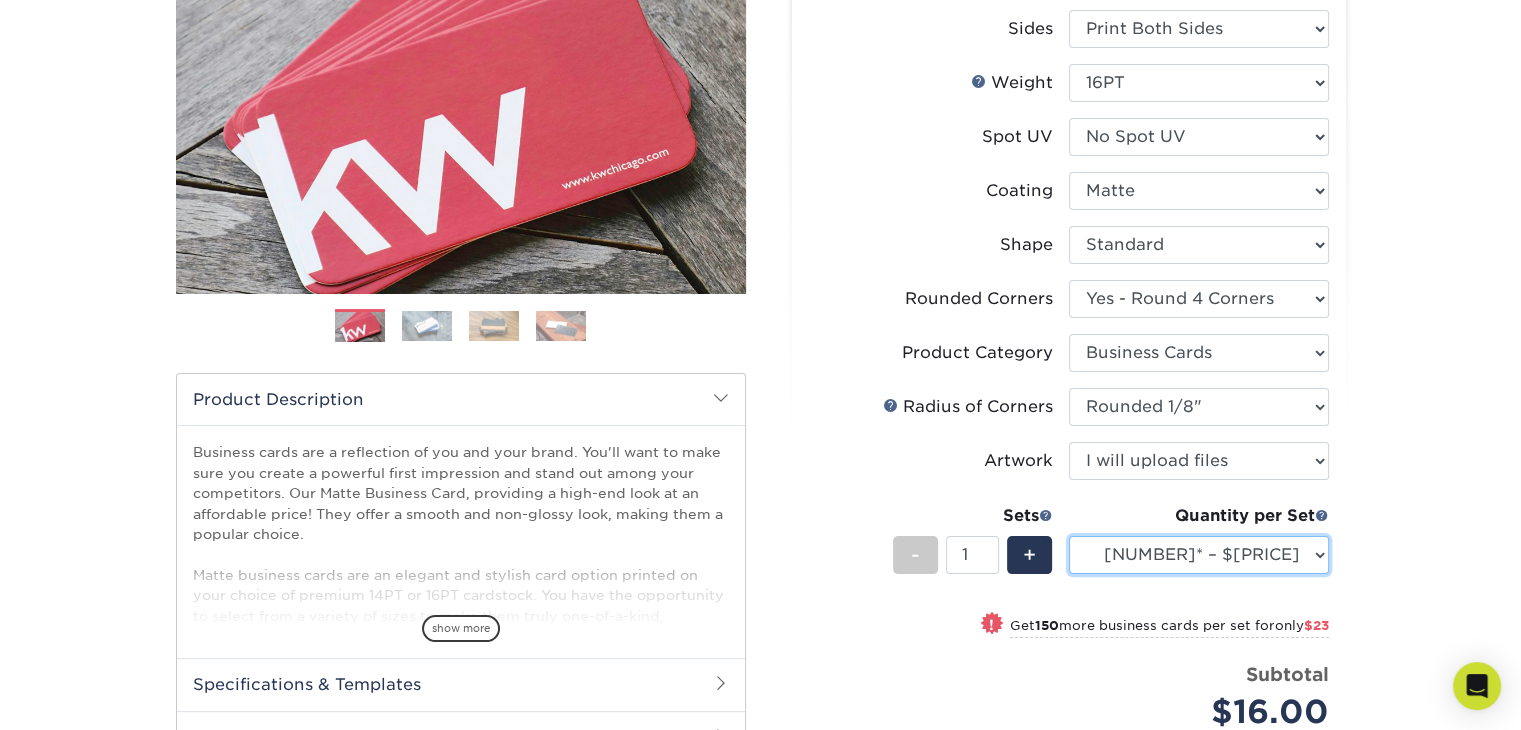 select on "[NUMBER] – $[PRICE]" 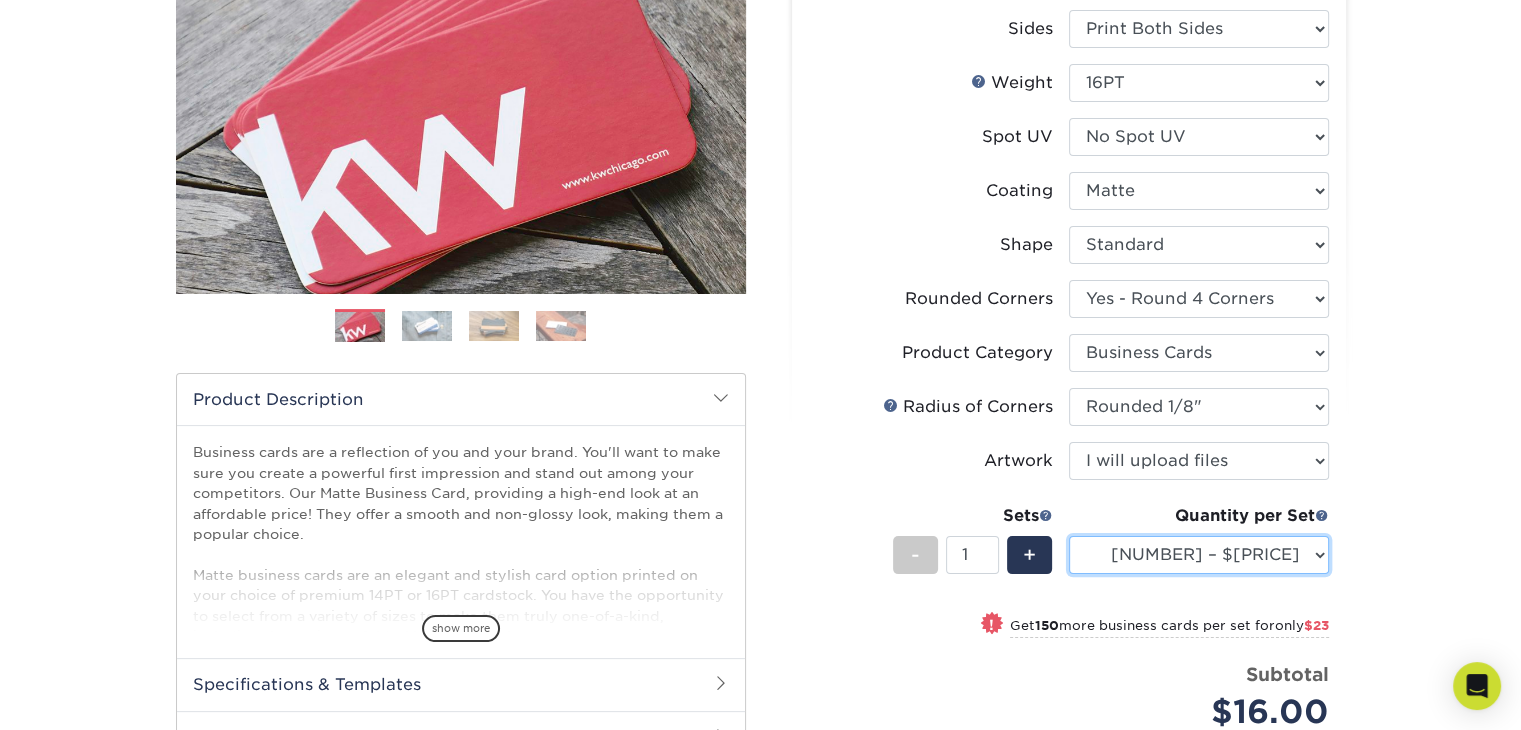 click on "[NUMBER]* – $[PRICE] [NUMBER]* – $[PRICE] [NUMBER] – $[PRICE] [NUMBER] – $[PRICE] [NUMBER] – $[PRICE] [NUMBER] – $[PRICE] [NUMBER] – $[PRICE] [NUMBER] – $[PRICE] [NUMBER] – $[PRICE] [NUMBER] – $[PRICE]" at bounding box center [1199, 555] 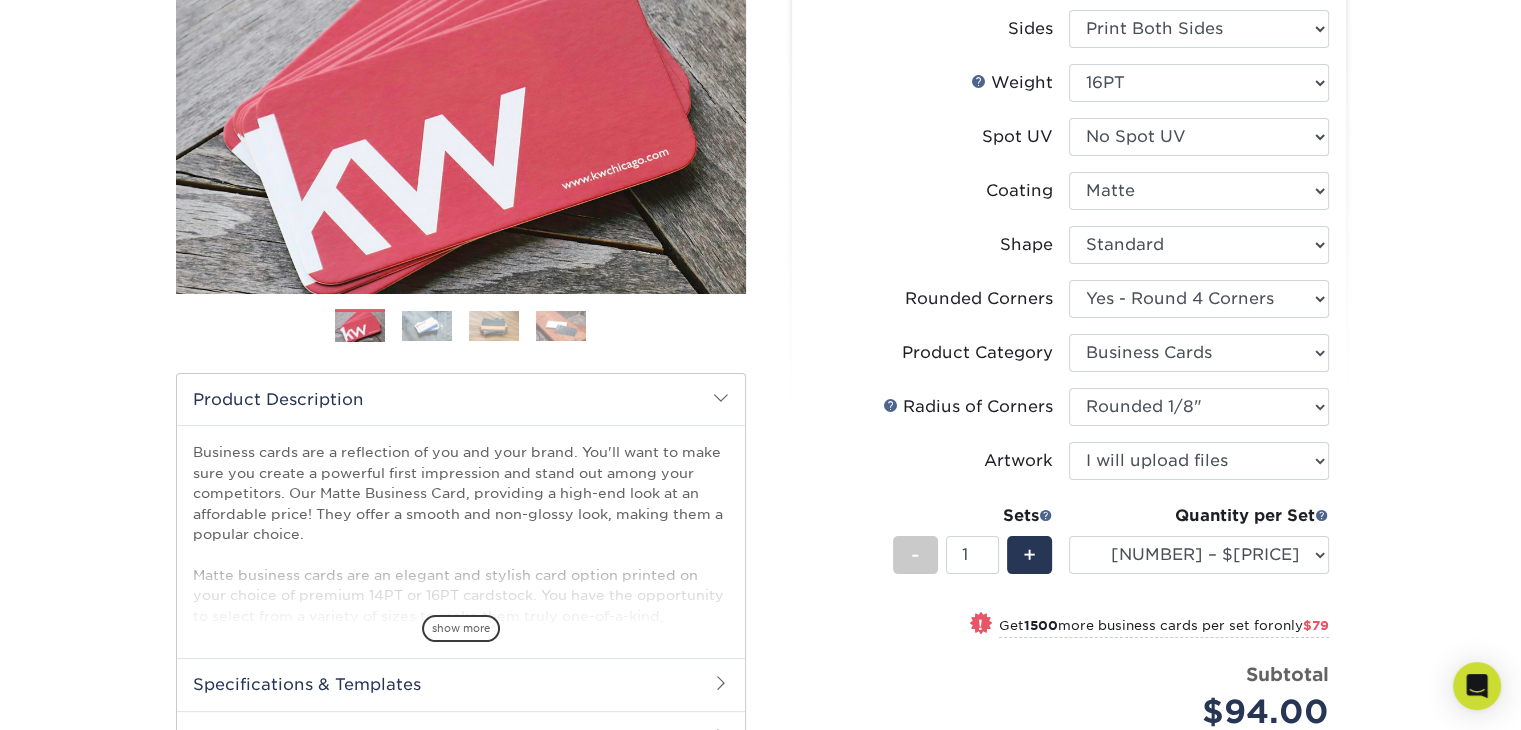 click on "Products
Business Cards
Matte  Business Cards
Previous Next
100 $ 9" at bounding box center (760, 430) 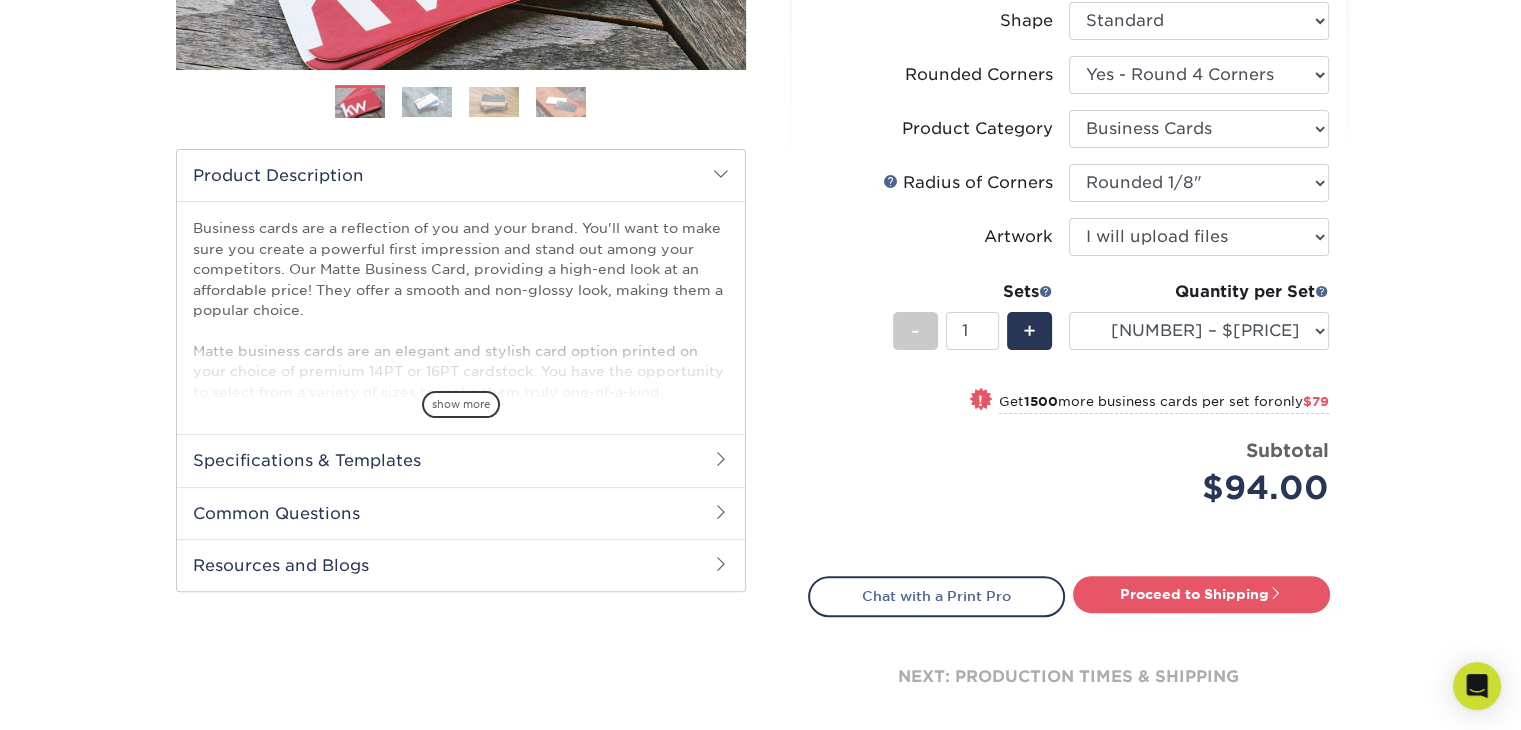 scroll, scrollTop: 500, scrollLeft: 0, axis: vertical 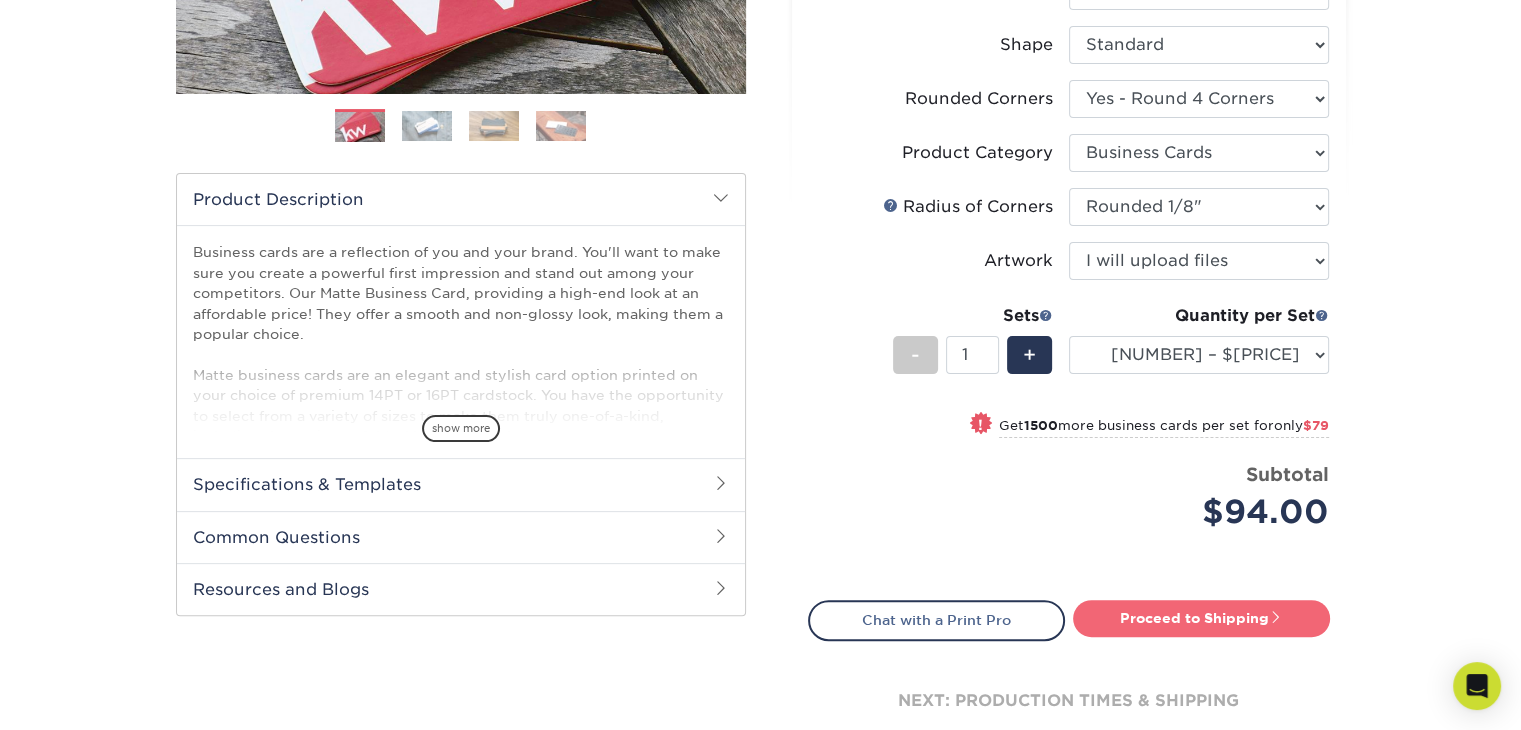 click on "Proceed to Shipping" at bounding box center (1201, 618) 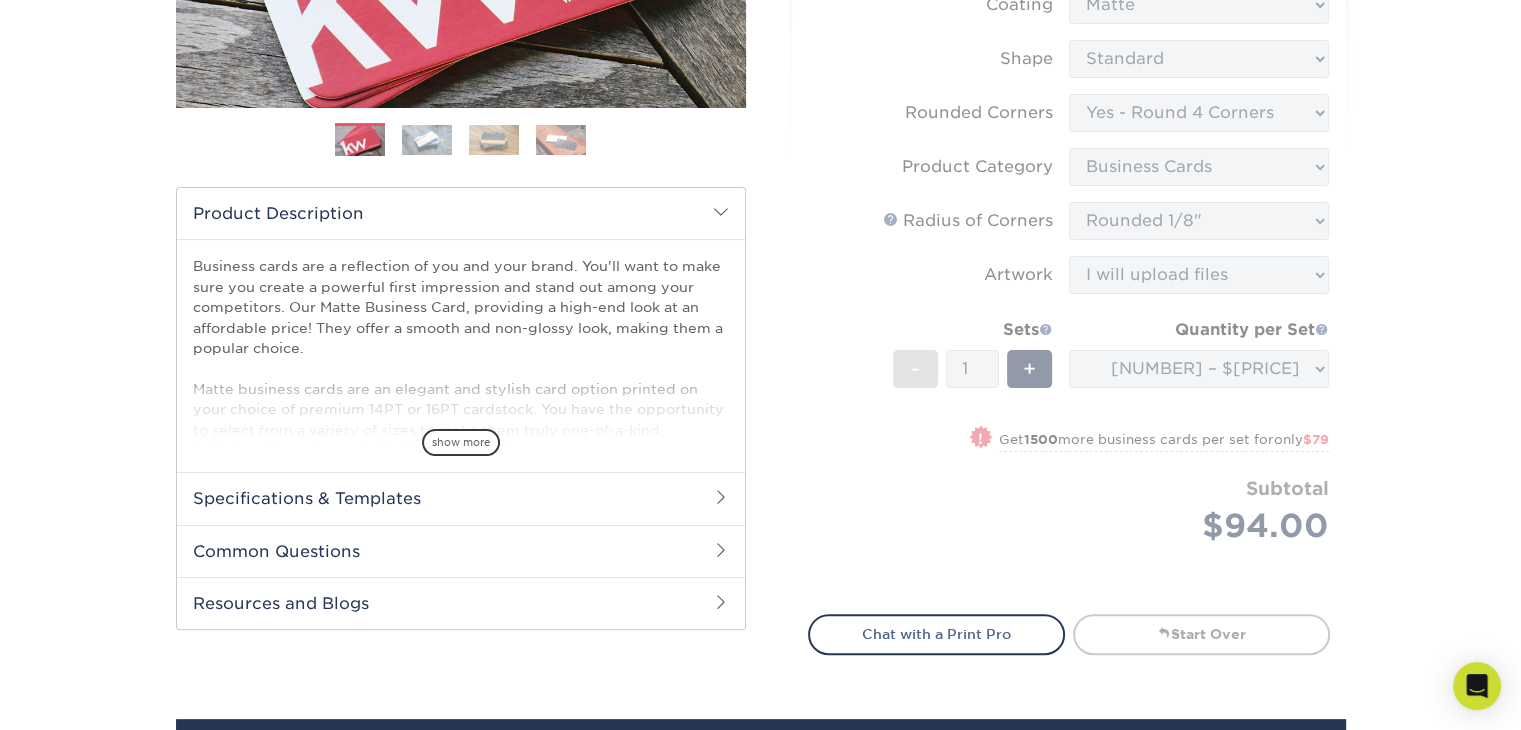 scroll, scrollTop: 452, scrollLeft: 0, axis: vertical 